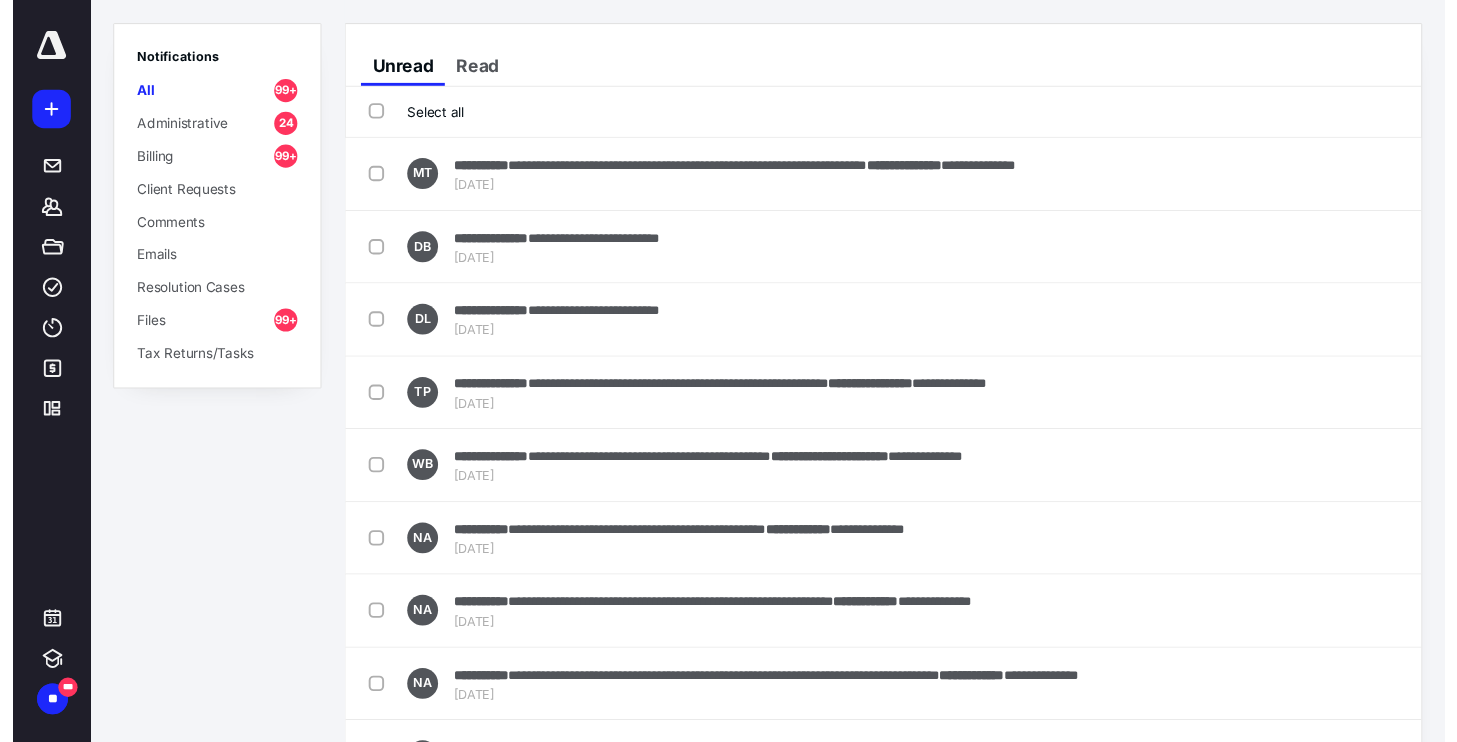 scroll, scrollTop: 0, scrollLeft: 0, axis: both 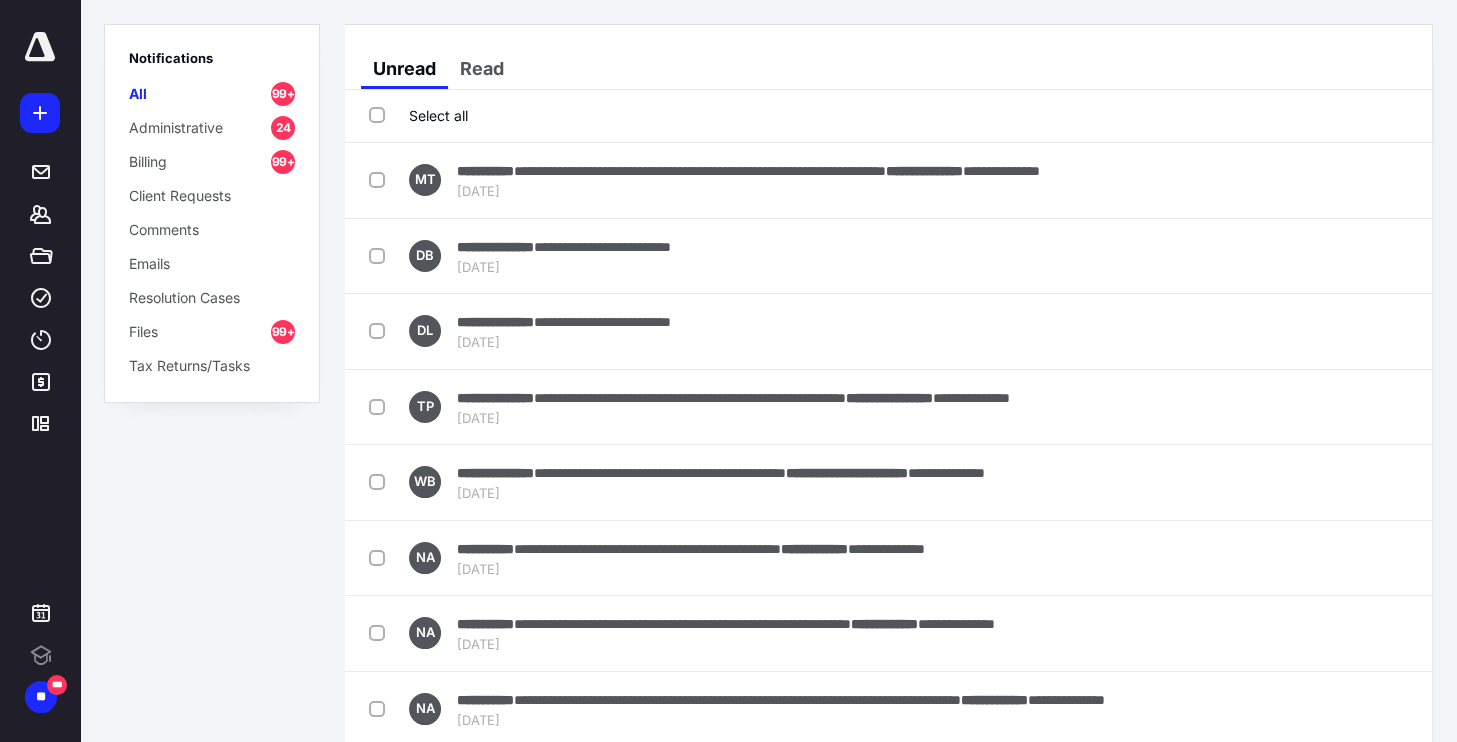 drag, startPoint x: 808, startPoint y: 60, endPoint x: 845, endPoint y: 41, distance: 41.59327 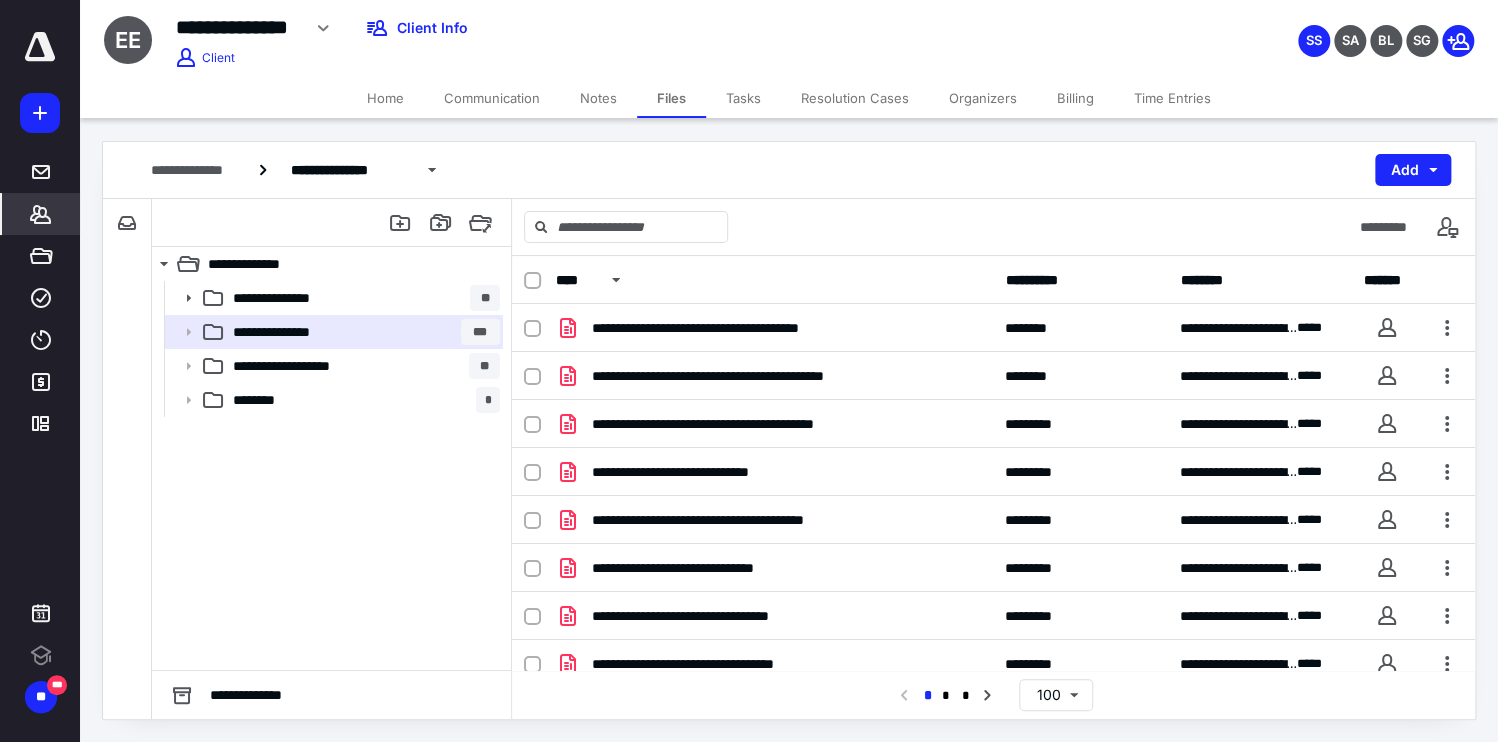 scroll, scrollTop: 0, scrollLeft: 0, axis: both 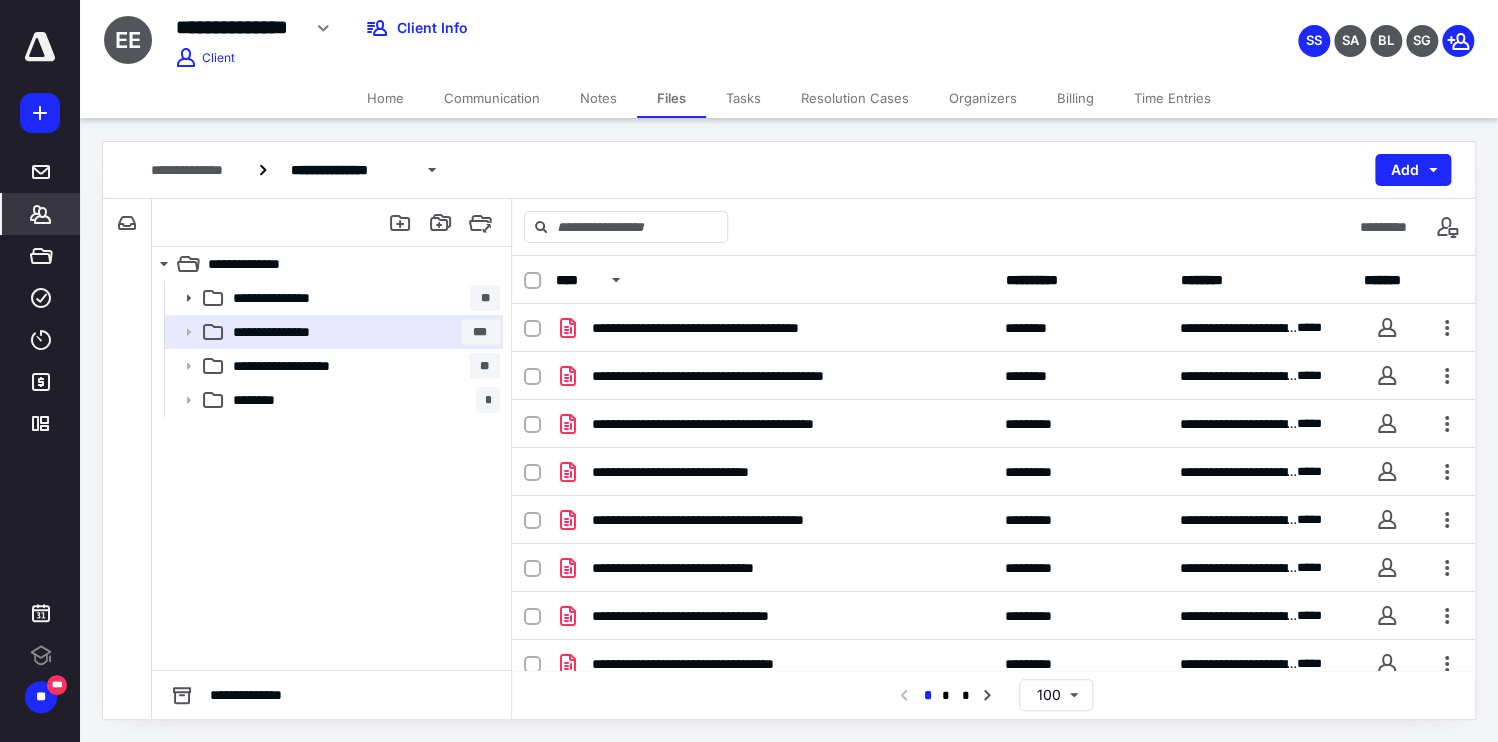 click 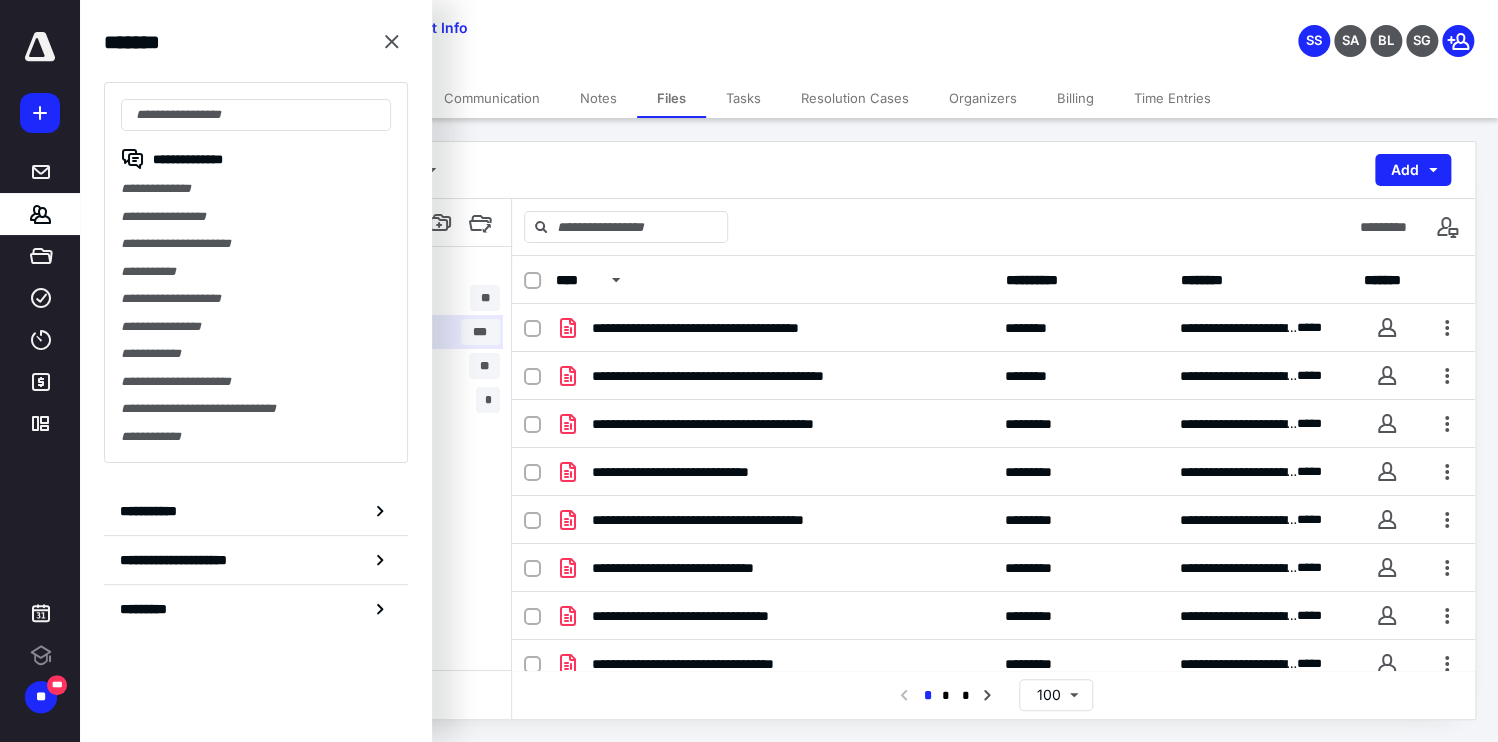 scroll, scrollTop: 0, scrollLeft: 0, axis: both 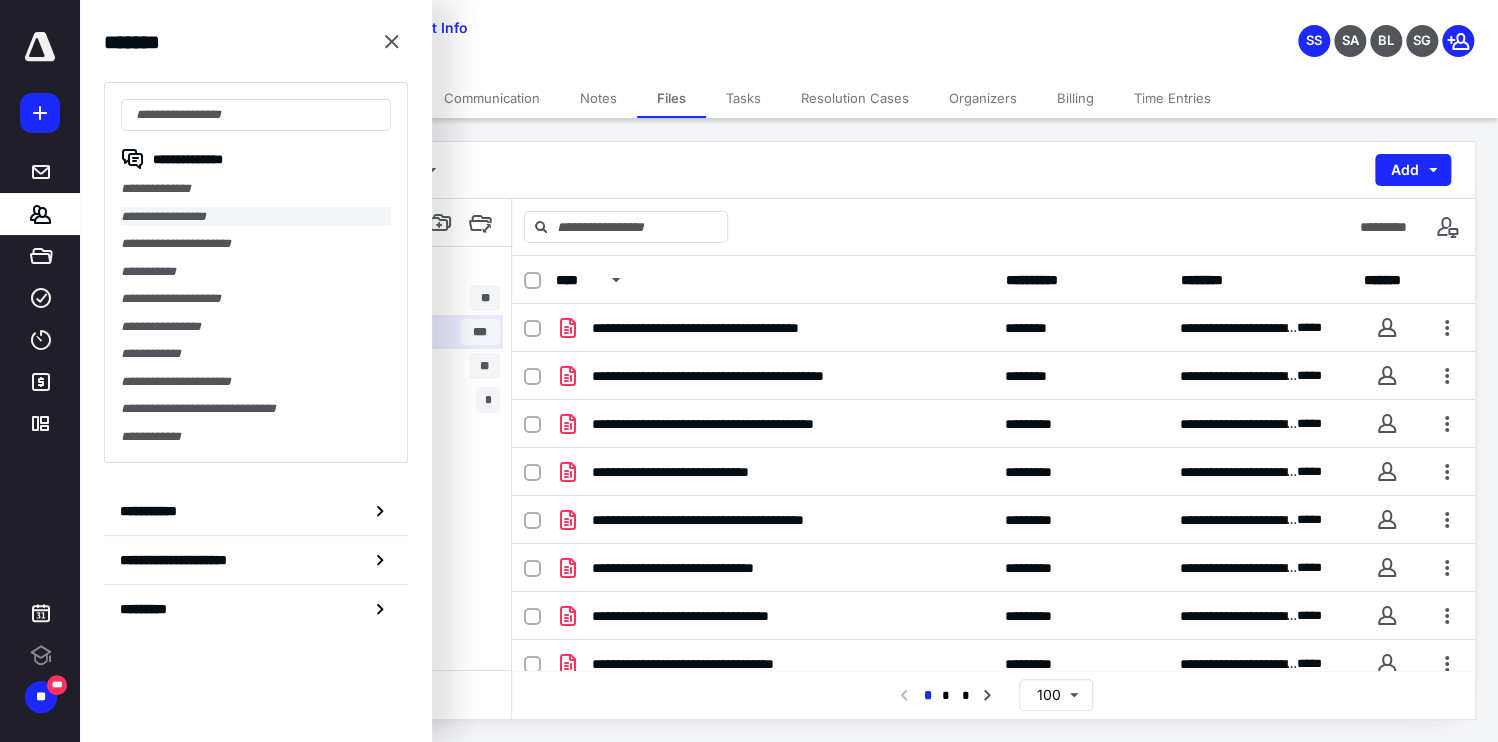 click on "**********" at bounding box center [256, 217] 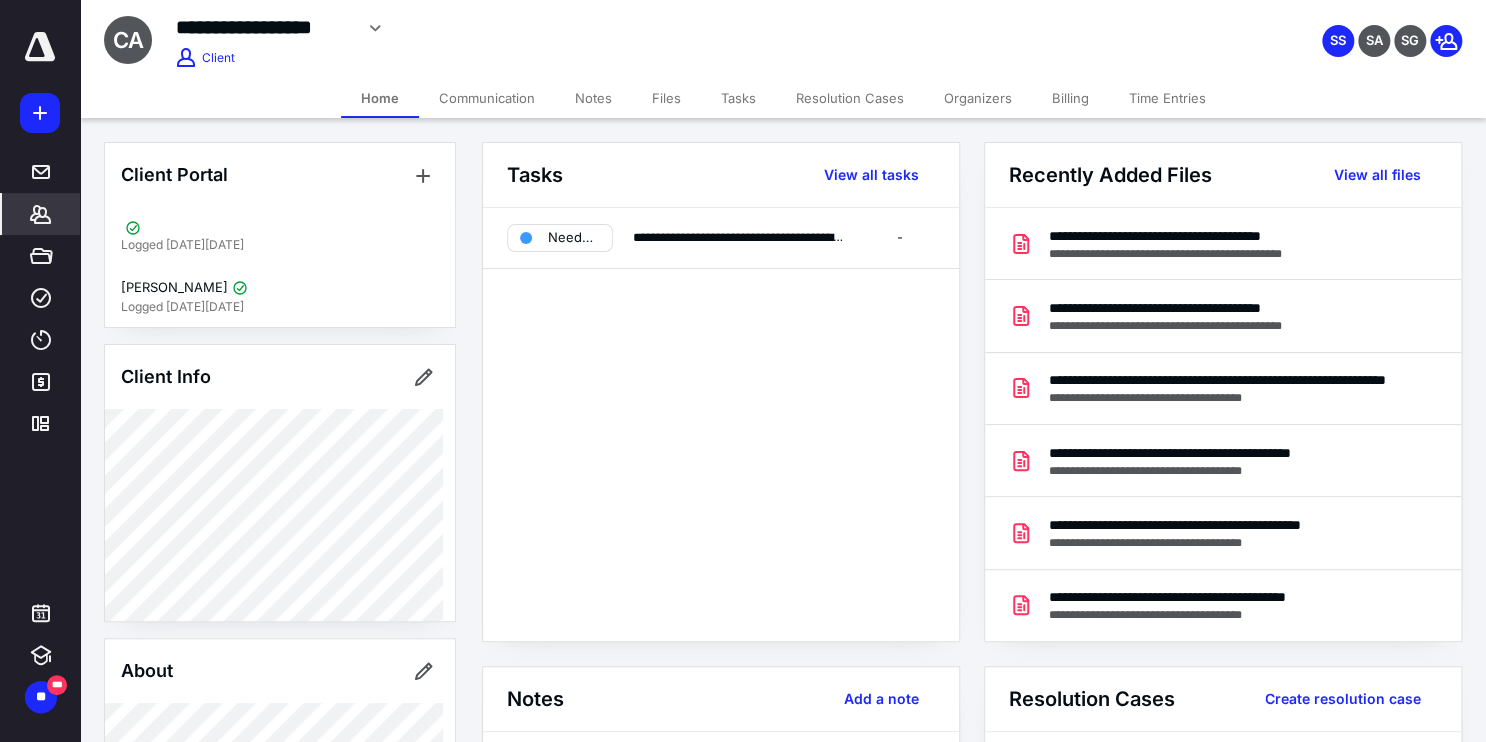 click on "Files" at bounding box center [666, 98] 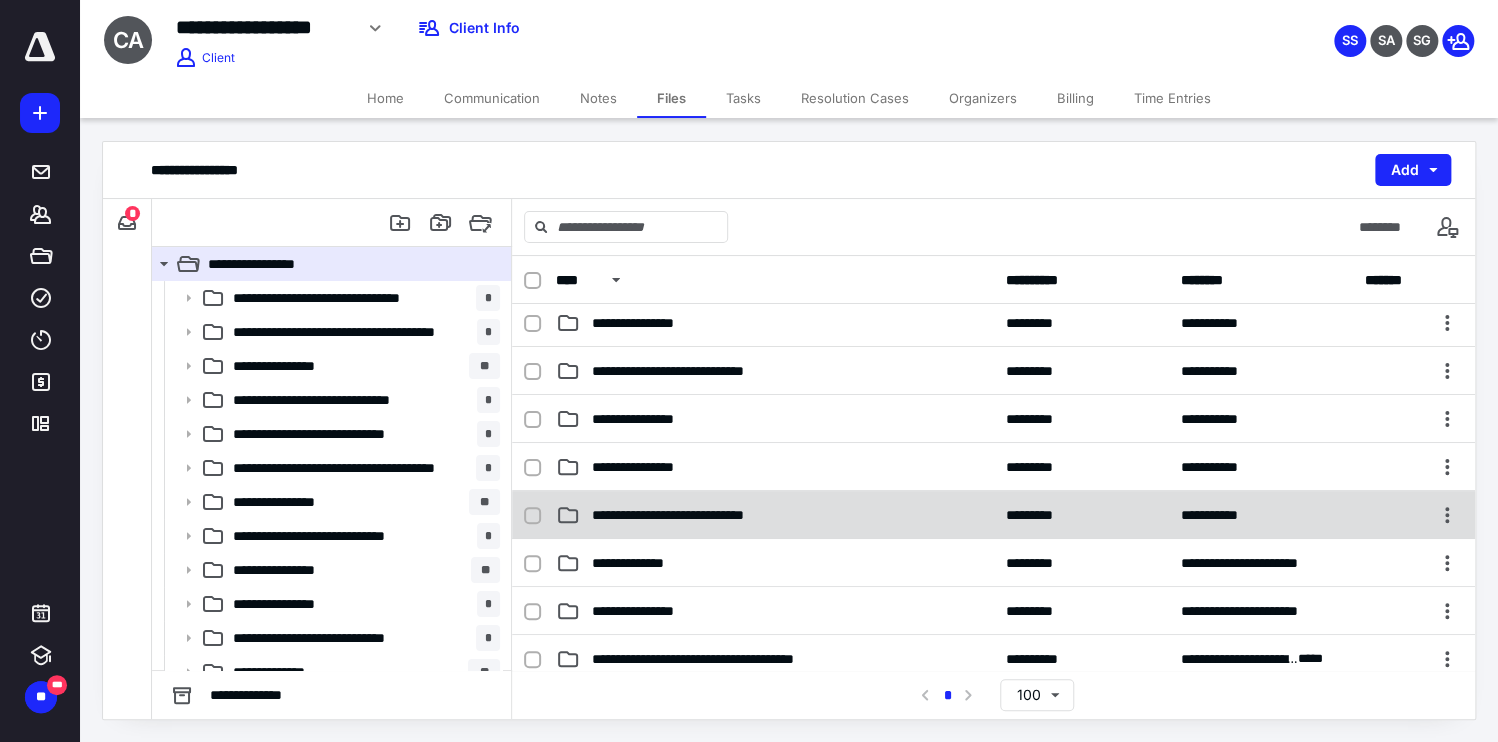 scroll, scrollTop: 320, scrollLeft: 0, axis: vertical 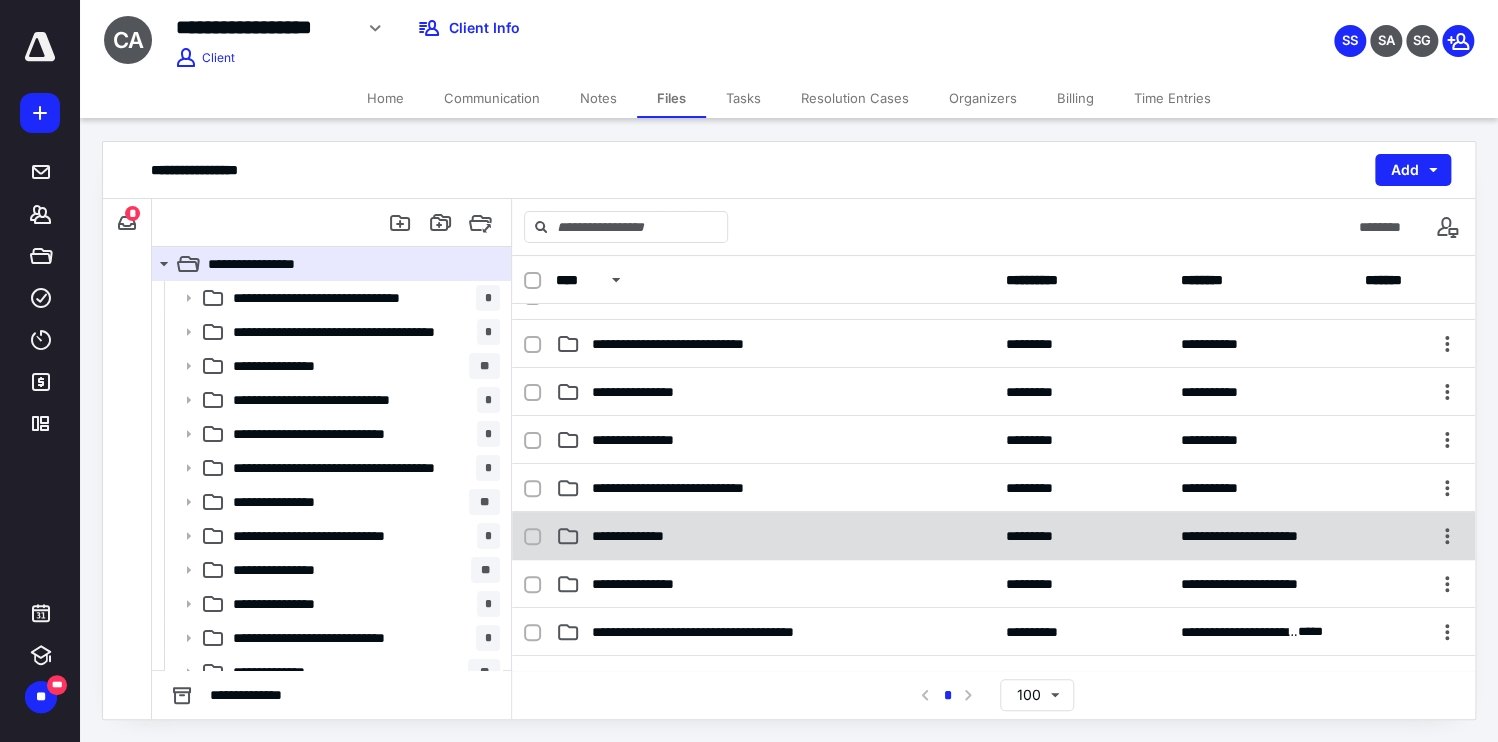 click on "**********" at bounding box center (993, 536) 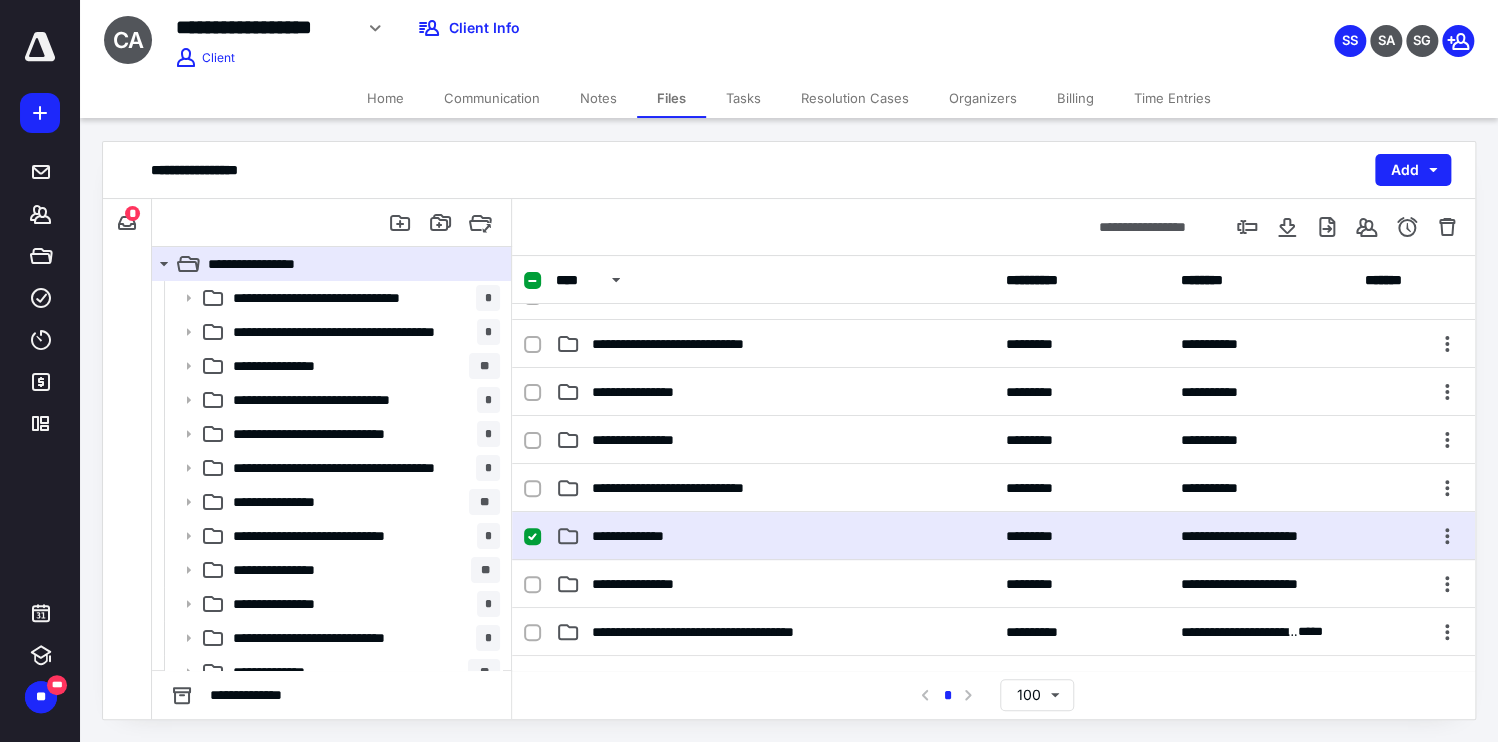 click on "**********" at bounding box center (993, 536) 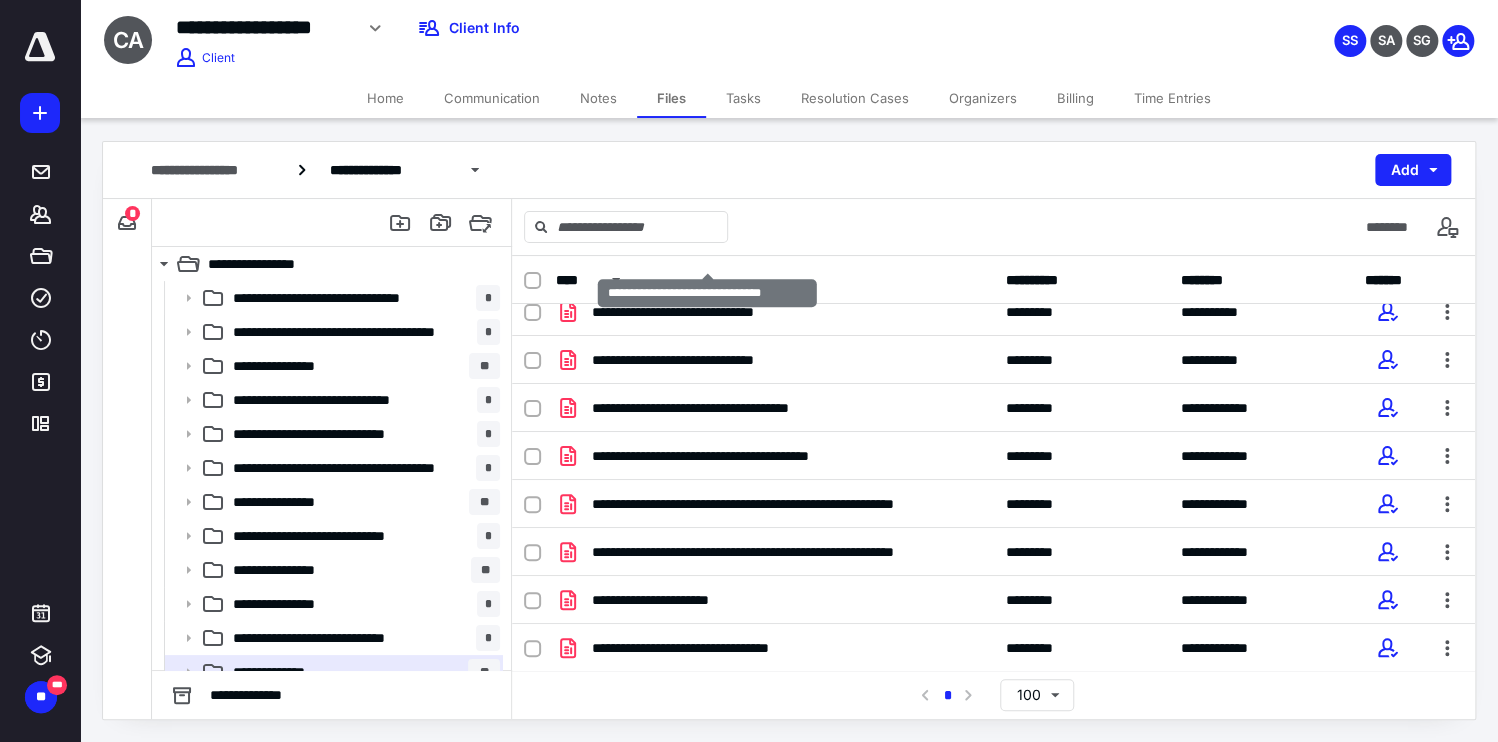 scroll, scrollTop: 800, scrollLeft: 0, axis: vertical 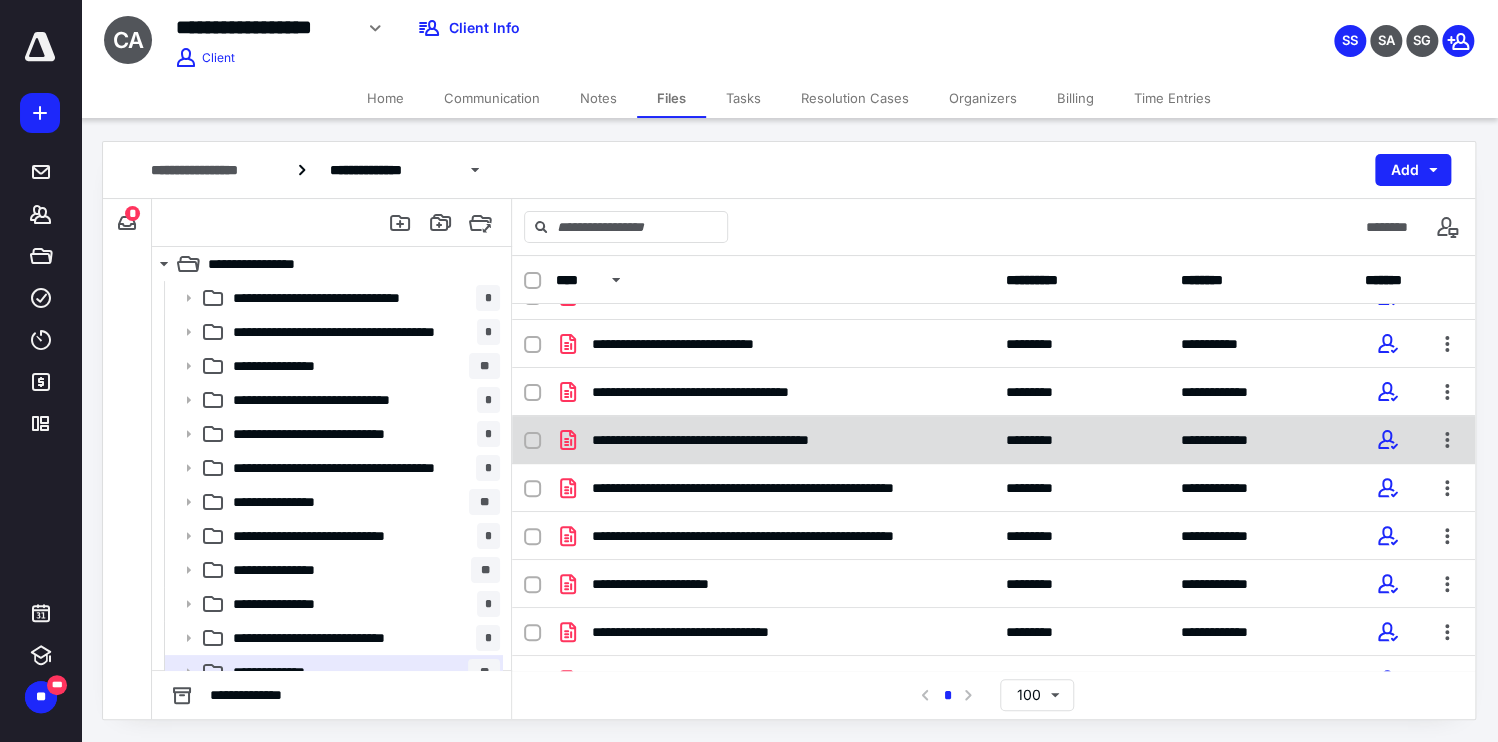 click on "**********" at bounding box center (761, 440) 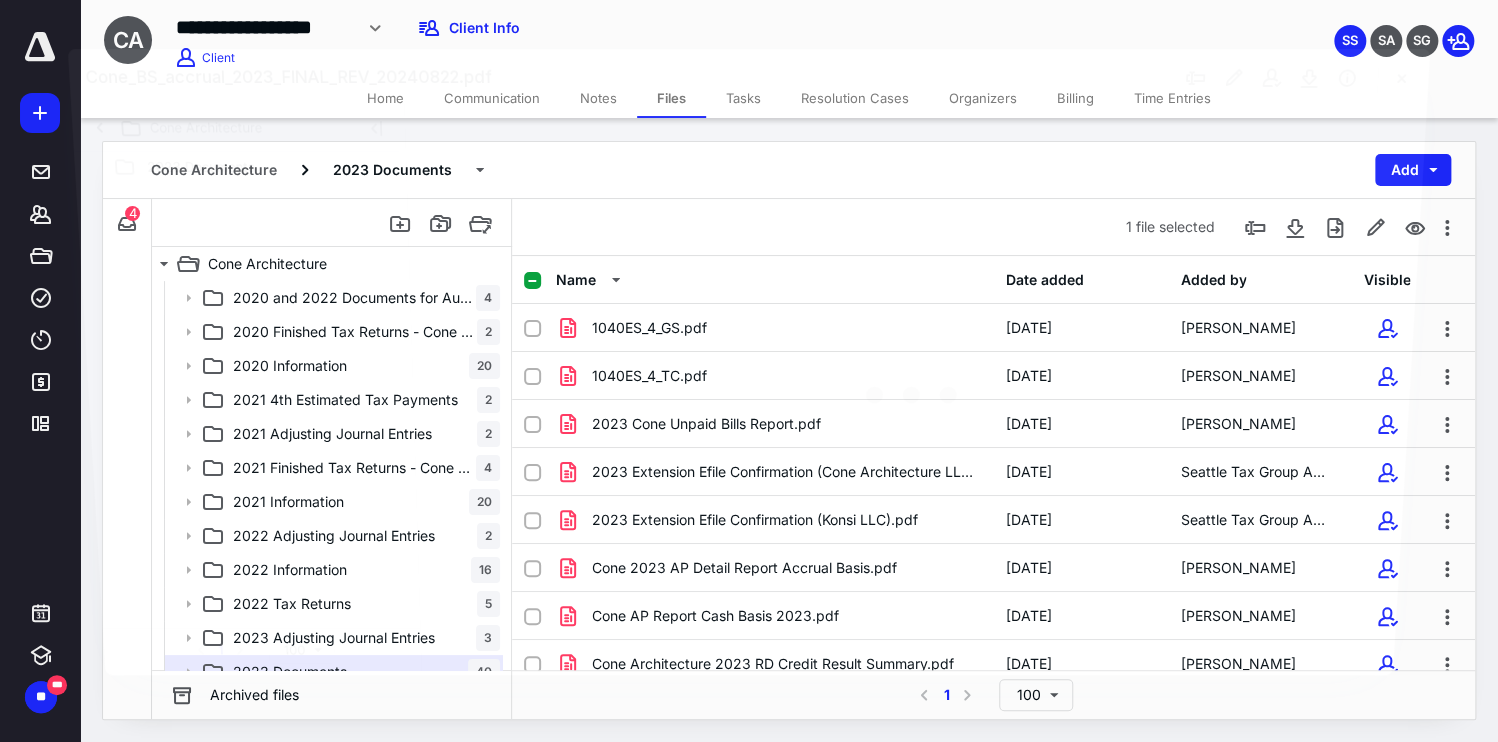 scroll, scrollTop: 800, scrollLeft: 0, axis: vertical 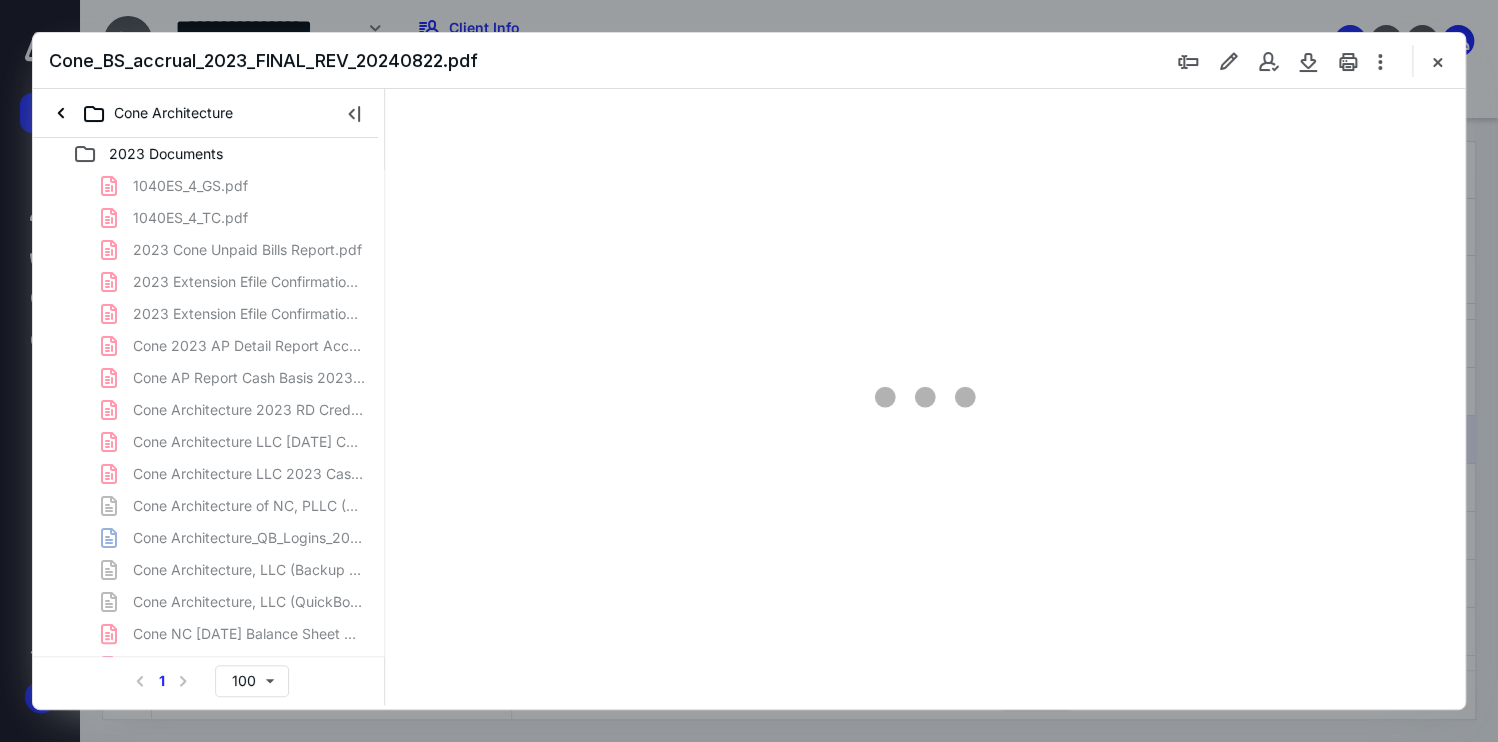 type on "172" 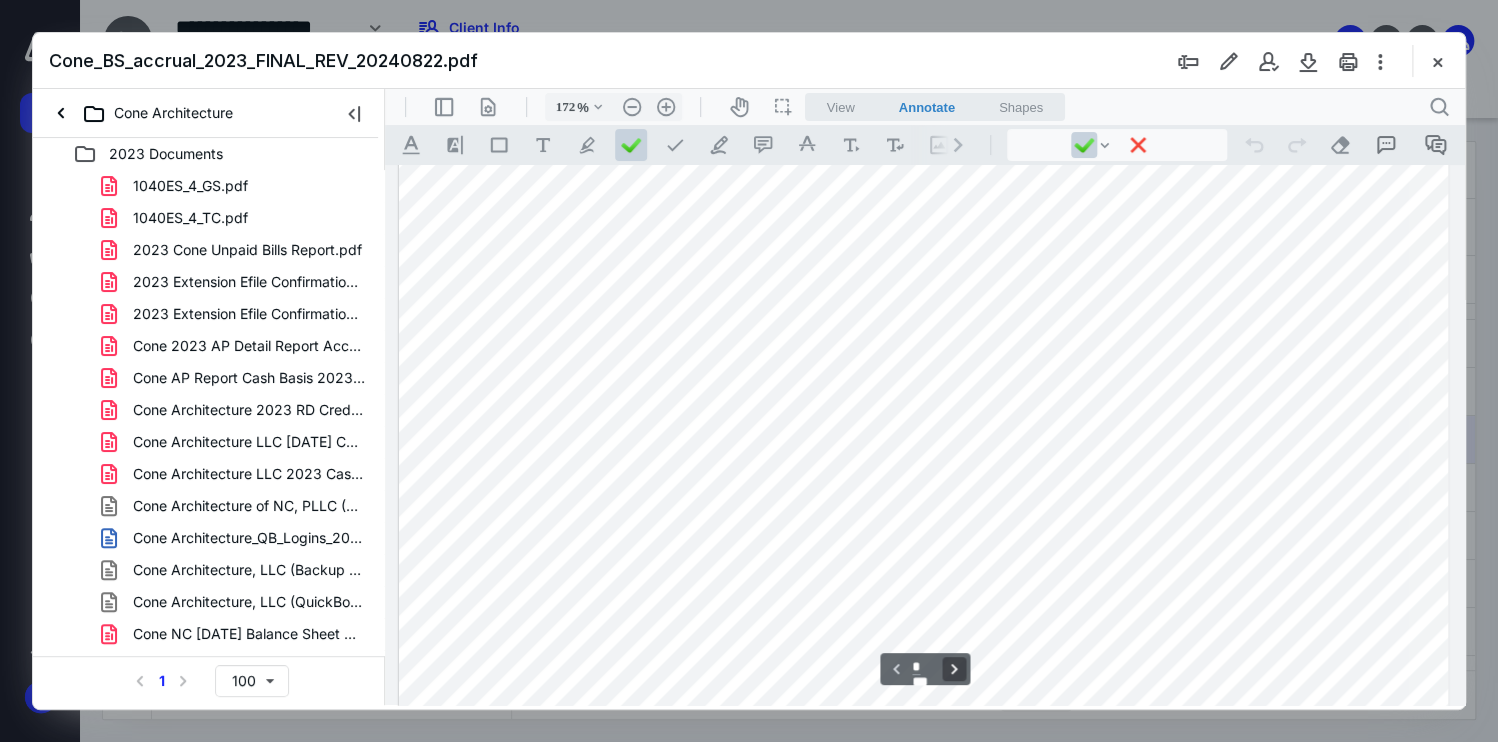 click on "**********" at bounding box center (954, 669) 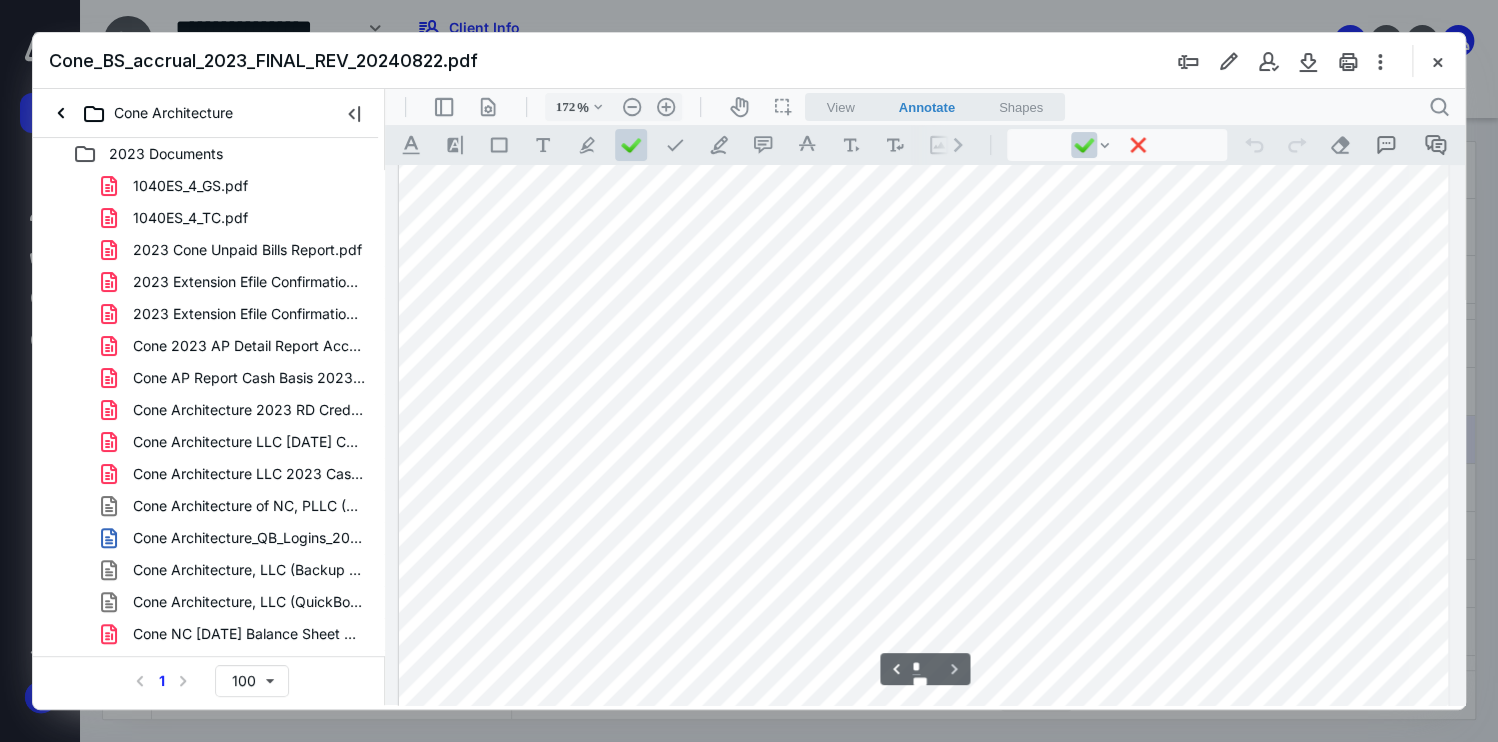 scroll, scrollTop: 1692, scrollLeft: 0, axis: vertical 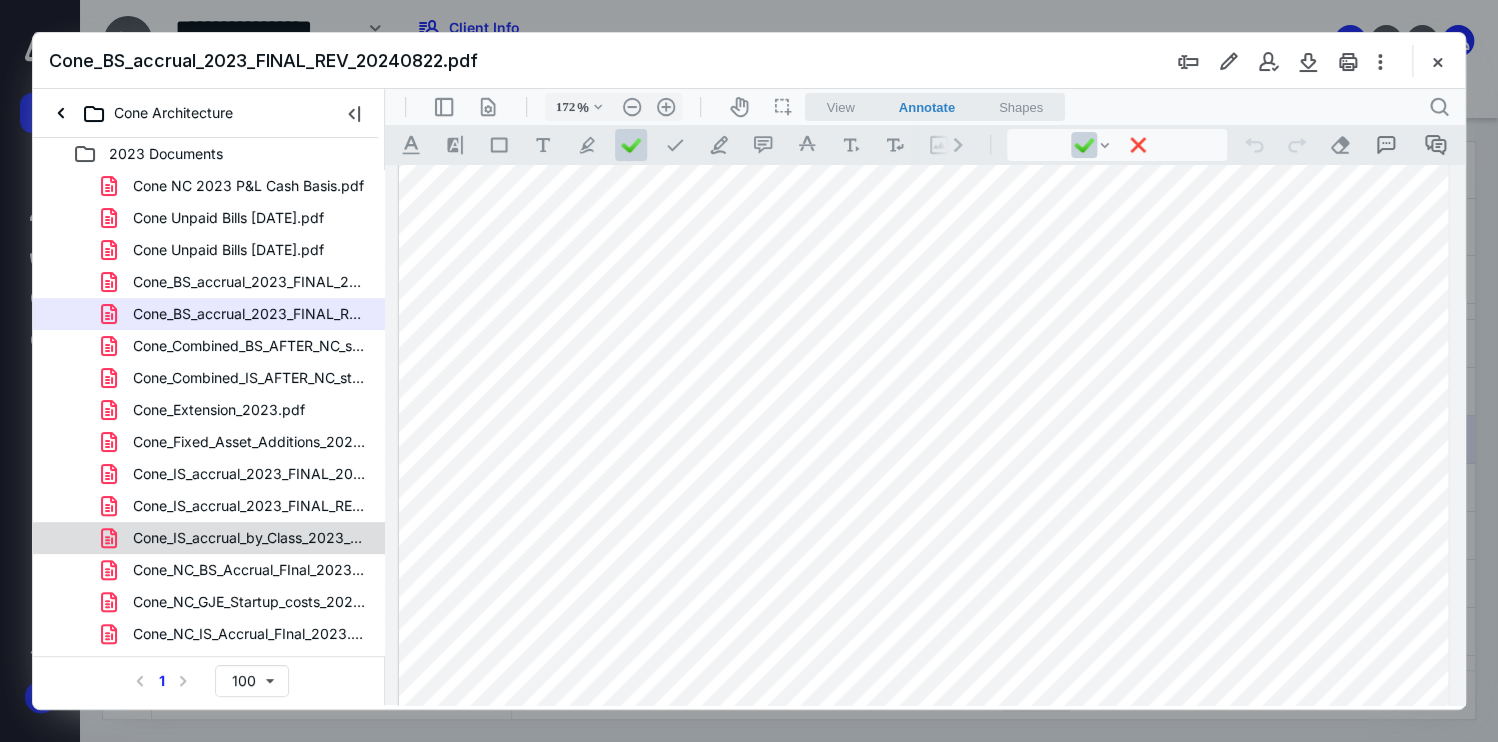 click on "Cone_IS_accrual_by_Class_2023_FINAL_20240813.pdf" at bounding box center (249, 538) 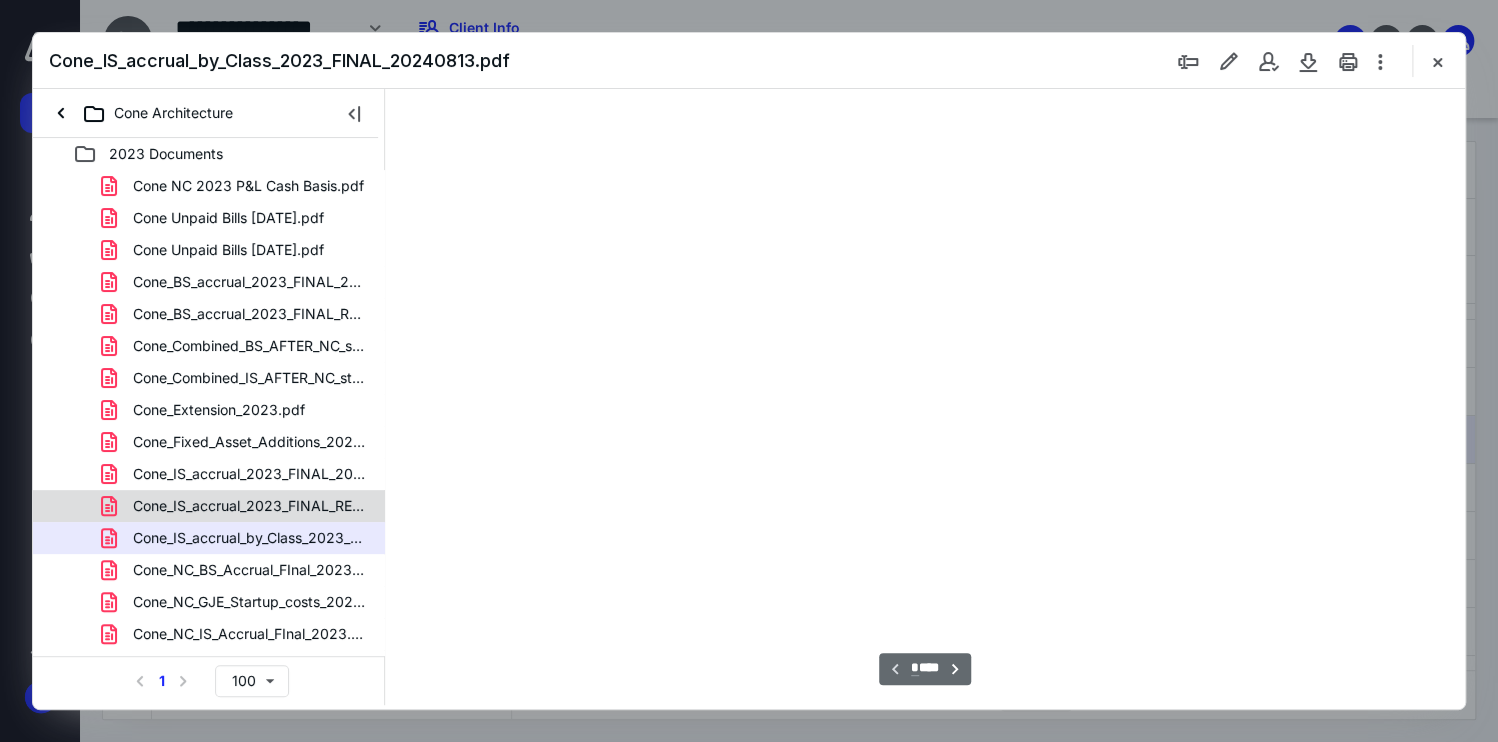 scroll, scrollTop: 83, scrollLeft: 0, axis: vertical 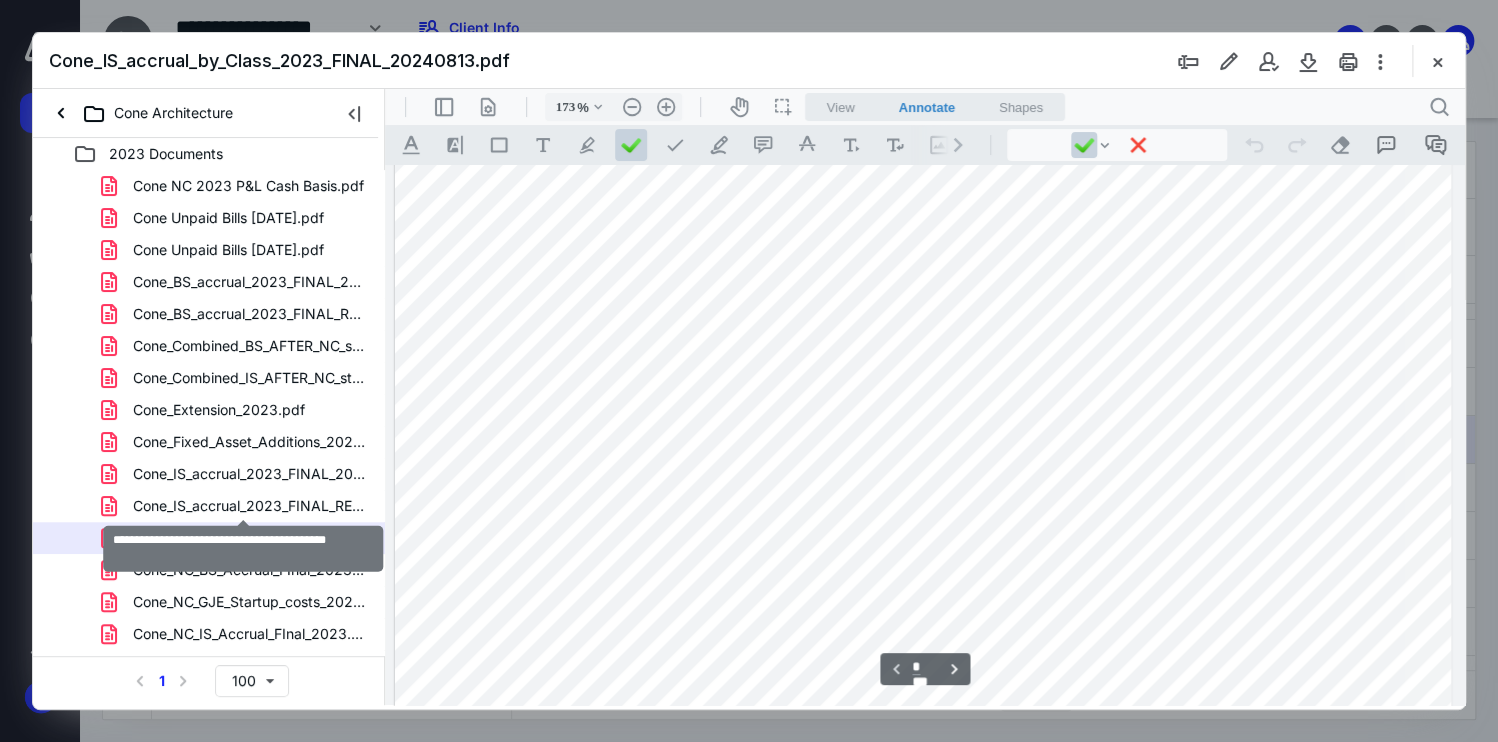 click on "Cone_IS_accrual_2023_FINAL_REV_20240822.pdf" at bounding box center (249, 506) 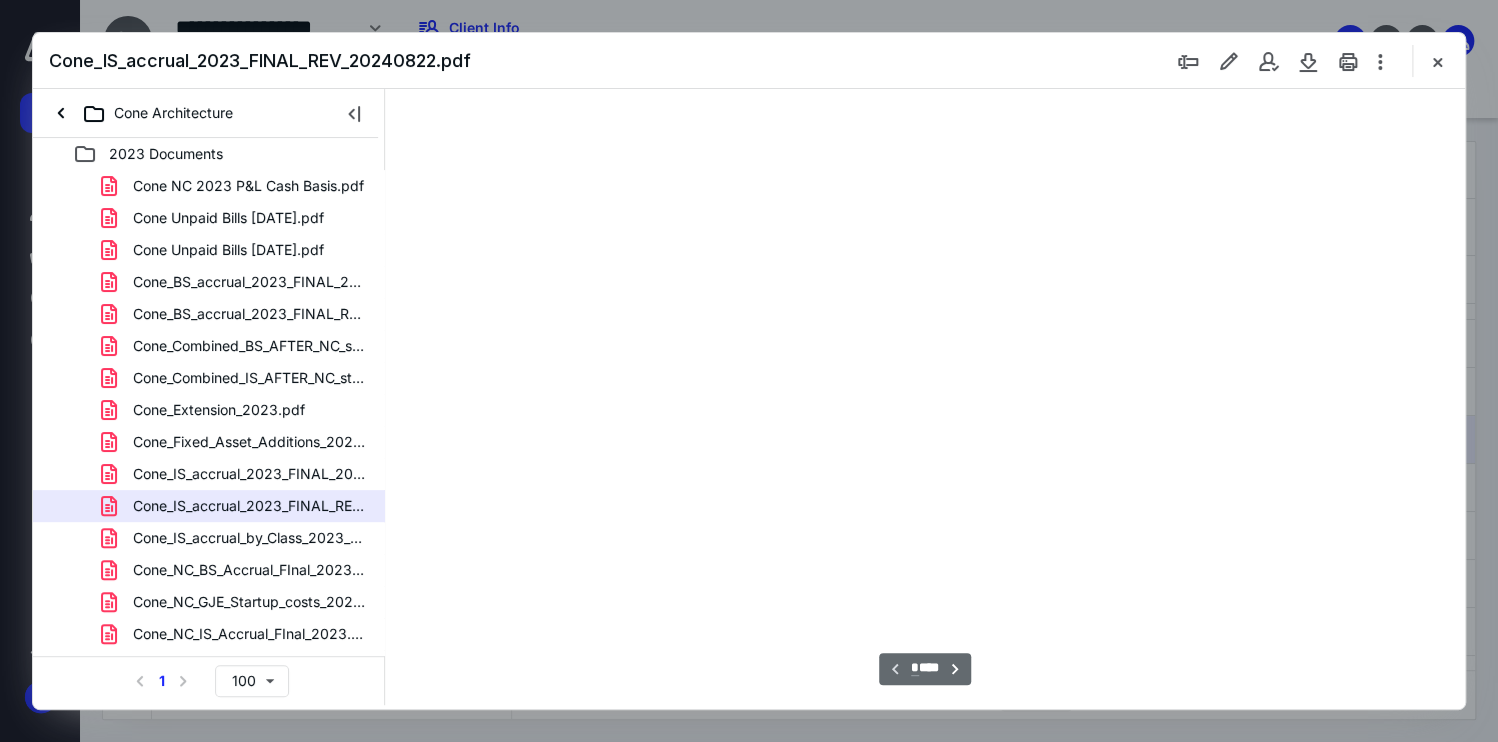 type on "173" 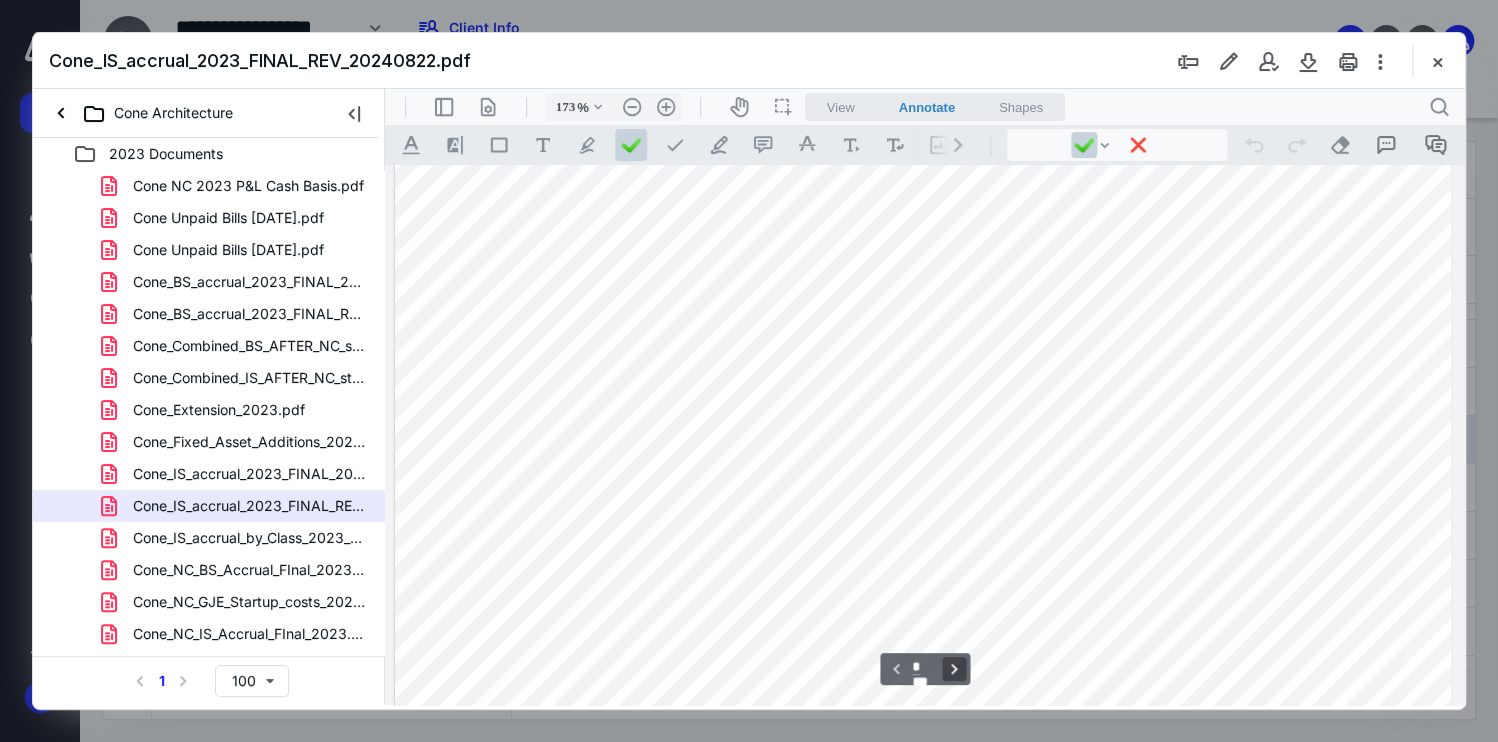 click on "**********" at bounding box center (954, 669) 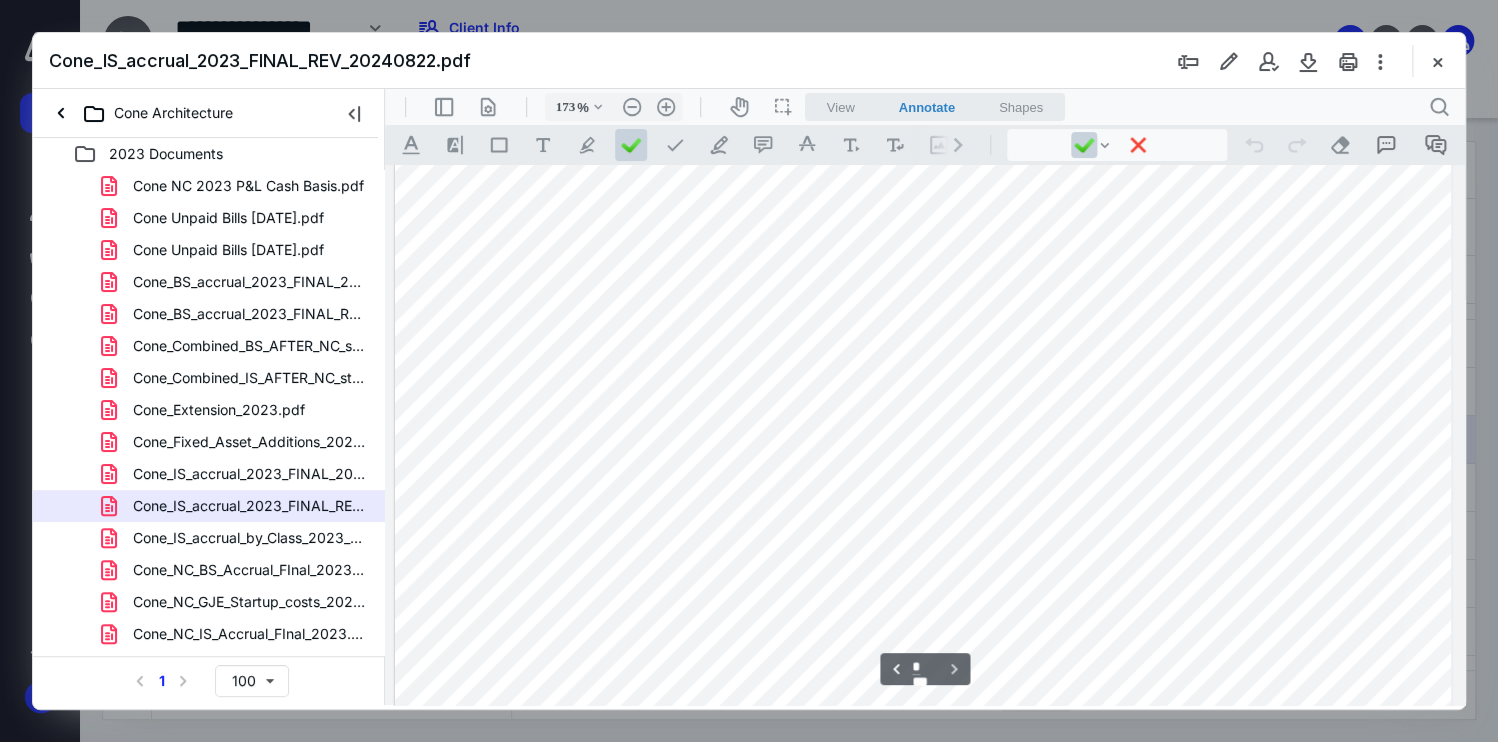 scroll, scrollTop: 2020, scrollLeft: 0, axis: vertical 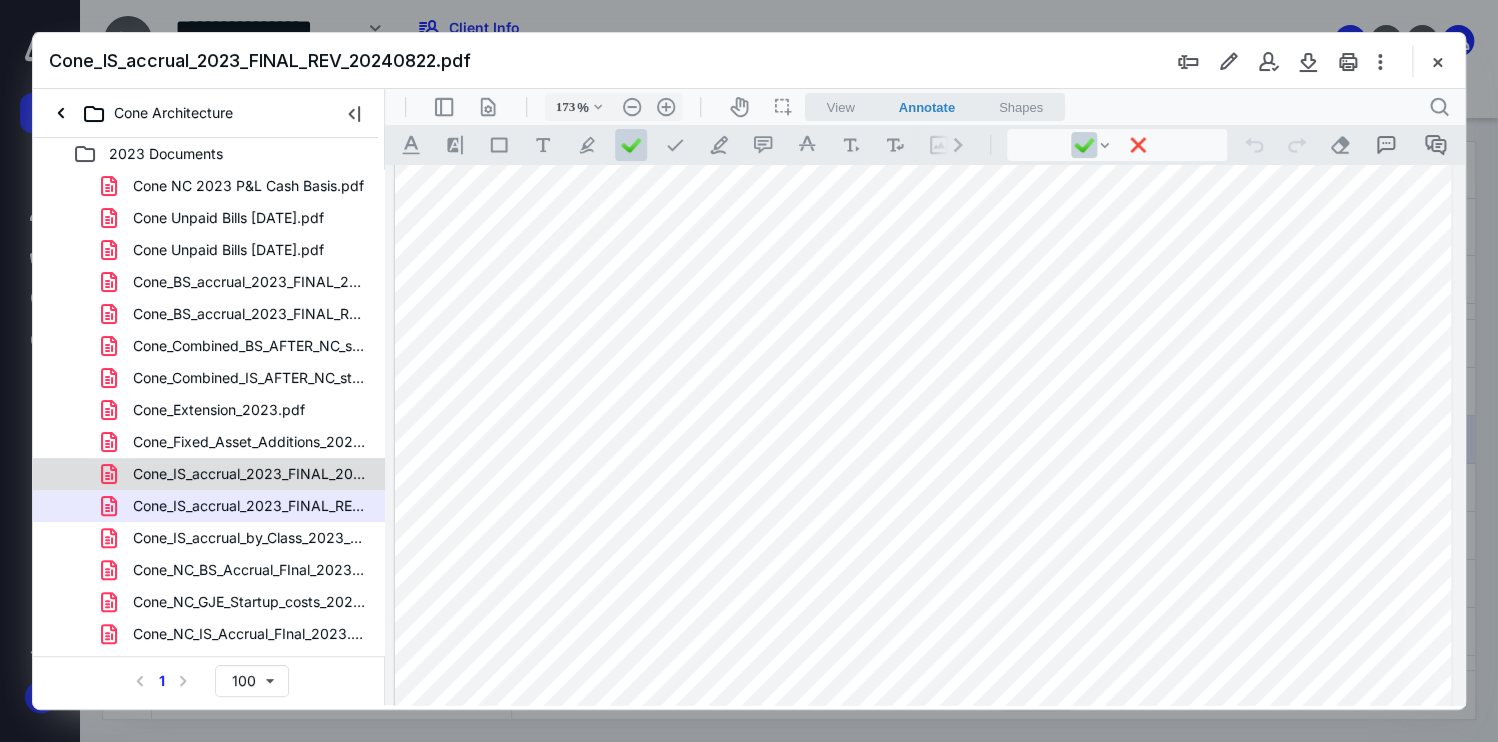 click on "Cone_IS_accrual_2023_FINAL_20240813.pdf" at bounding box center [249, 474] 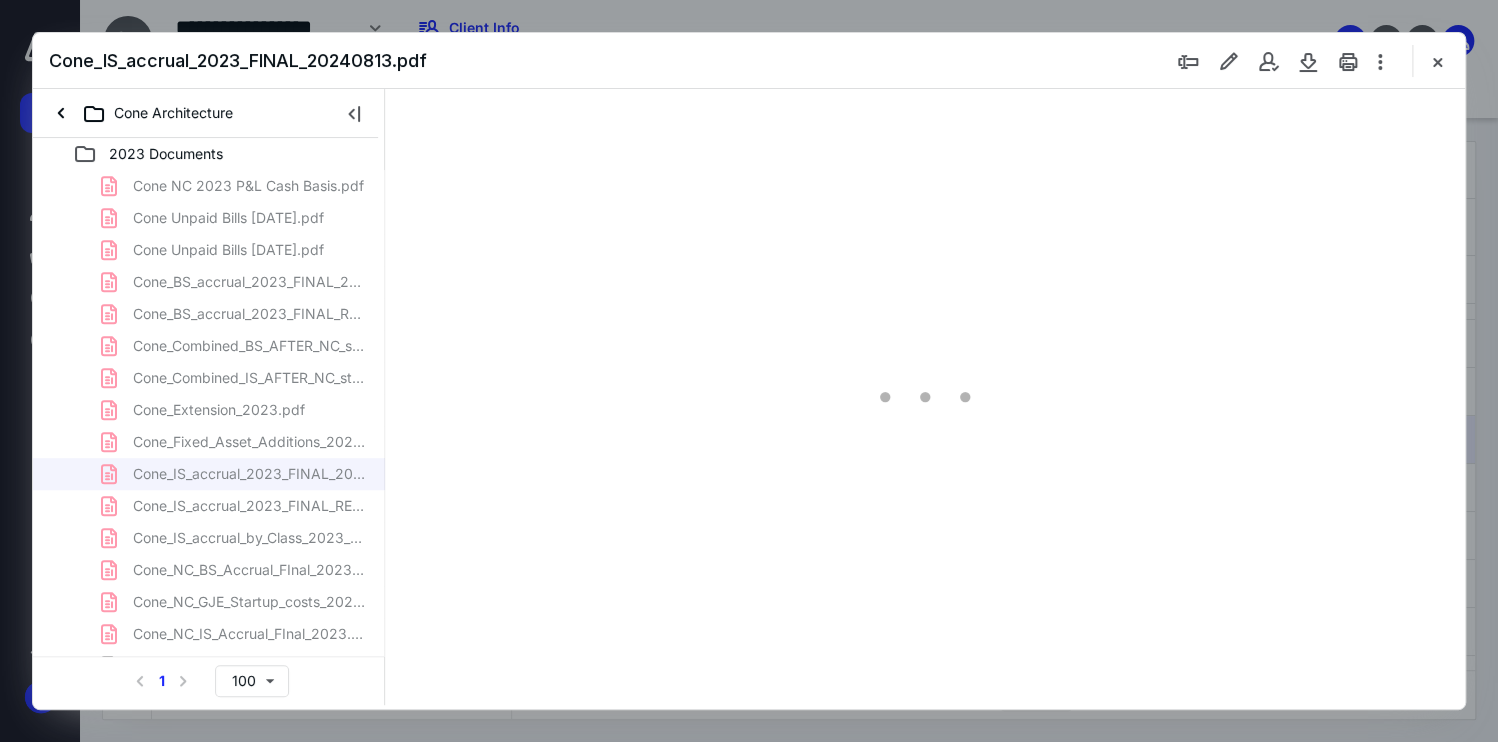 type on "173" 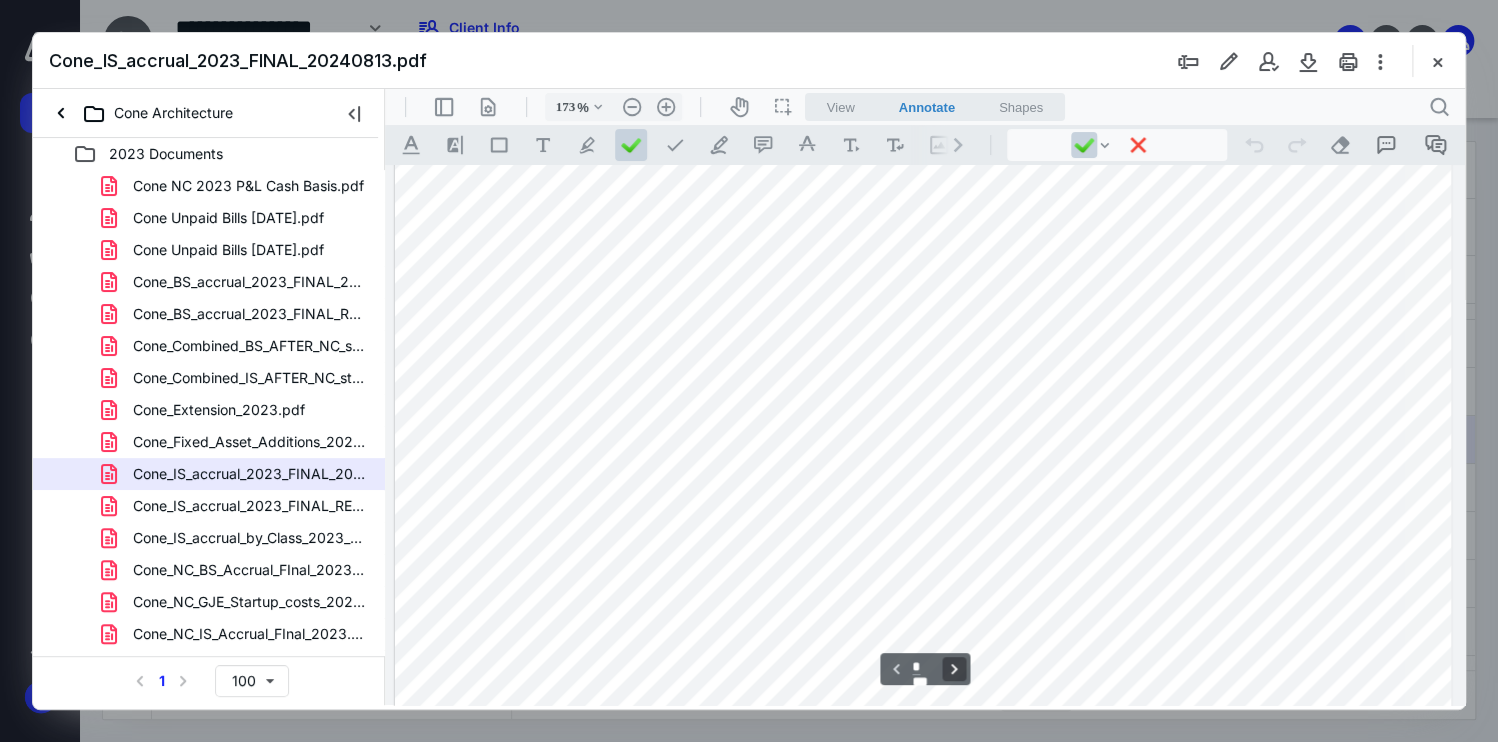 click on "**********" at bounding box center [954, 669] 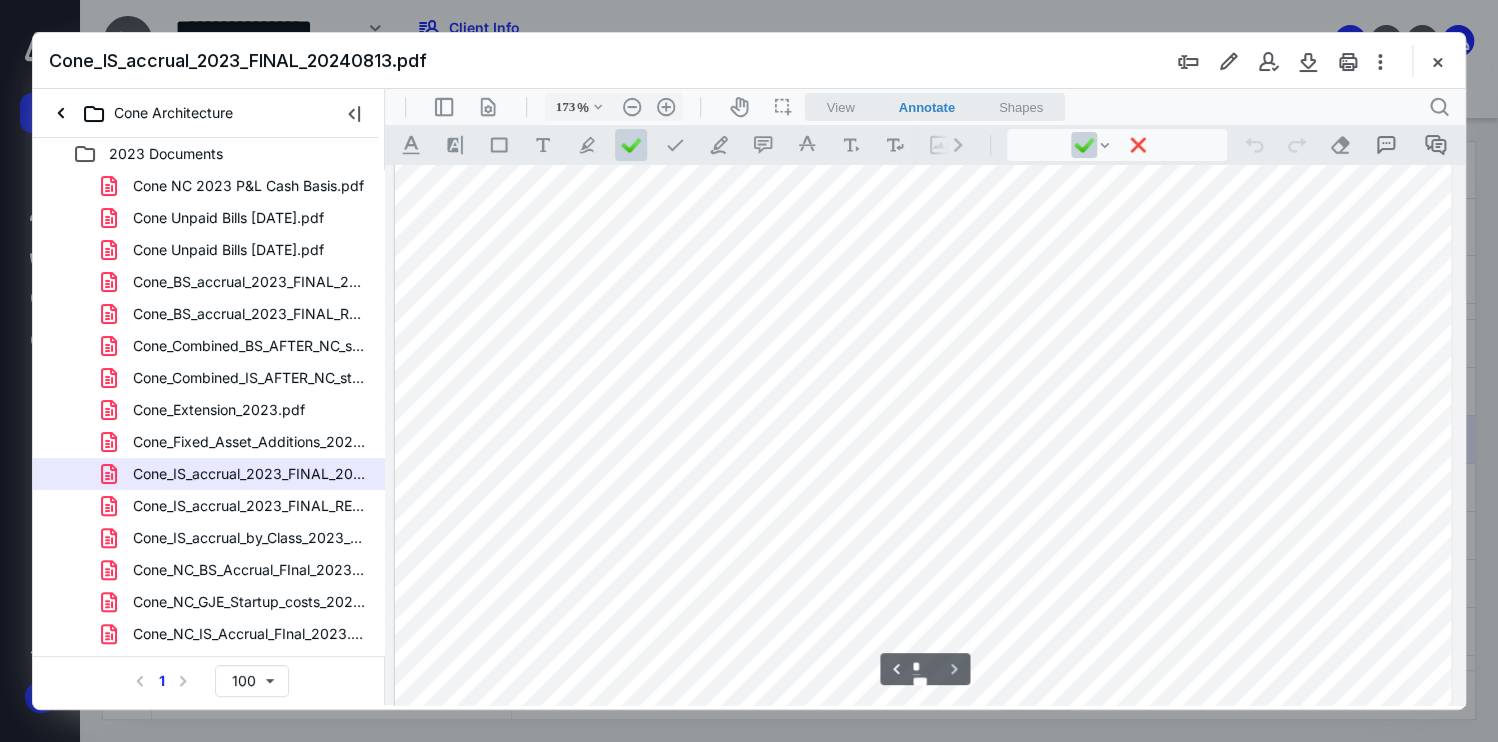 scroll, scrollTop: 2020, scrollLeft: 0, axis: vertical 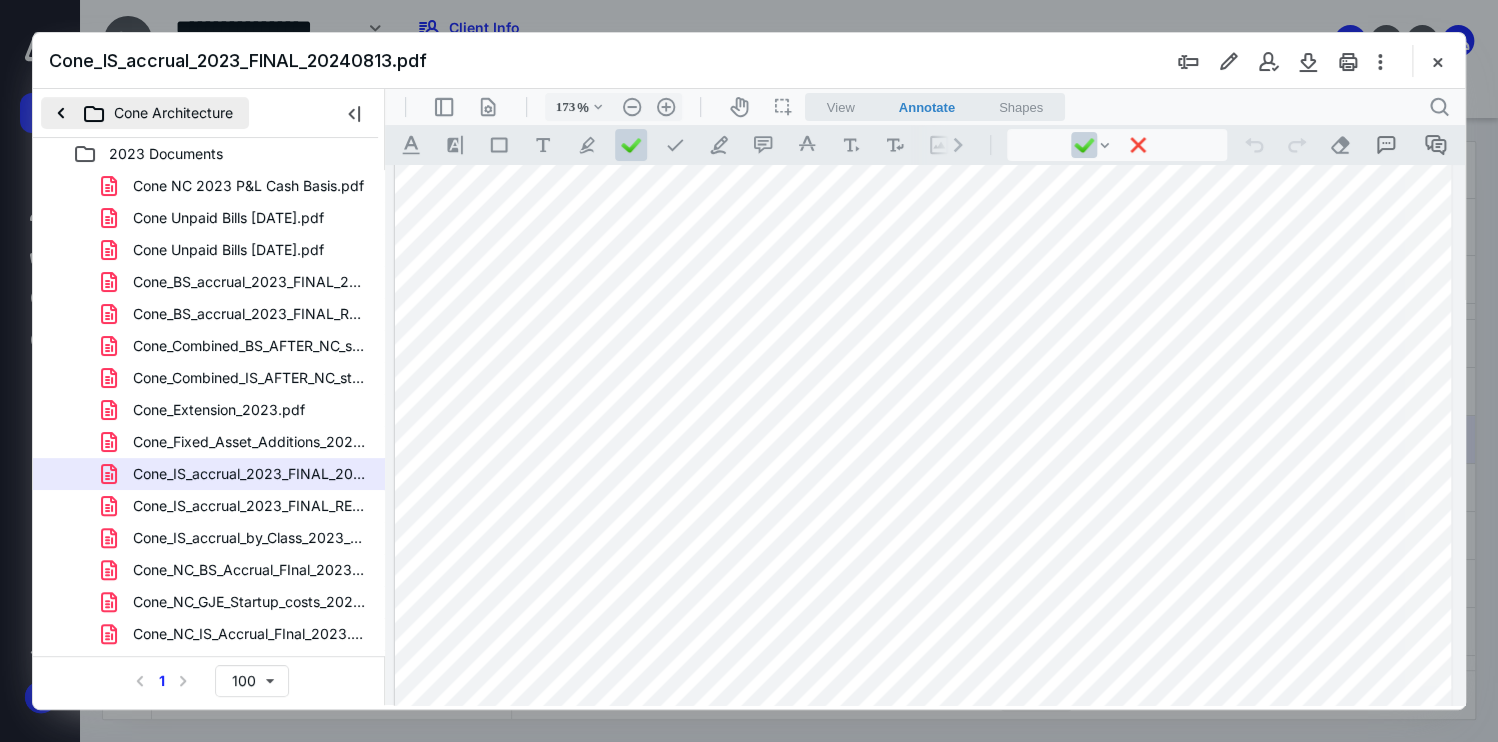 click on "Cone Architecture" at bounding box center (145, 113) 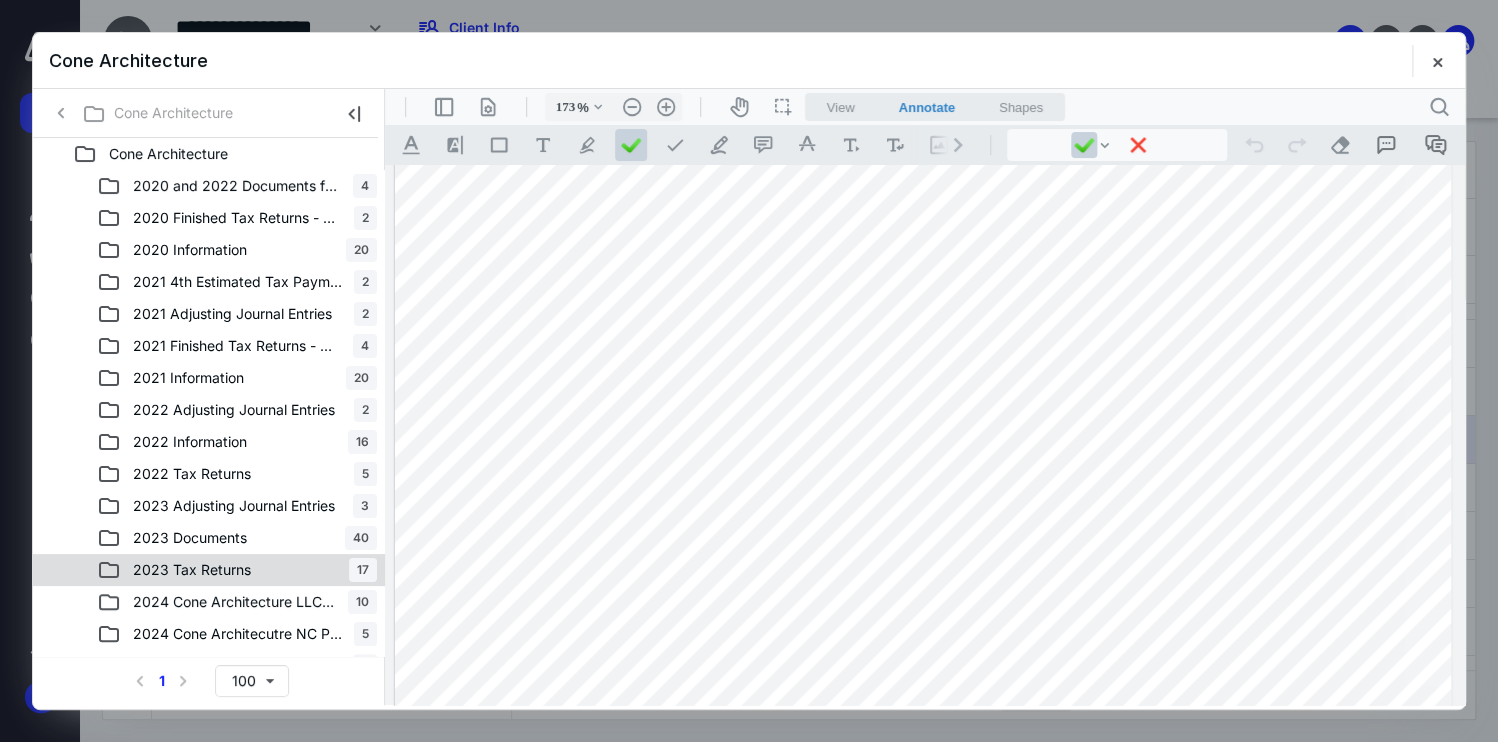 click on "2023 Tax Returns" at bounding box center [192, 570] 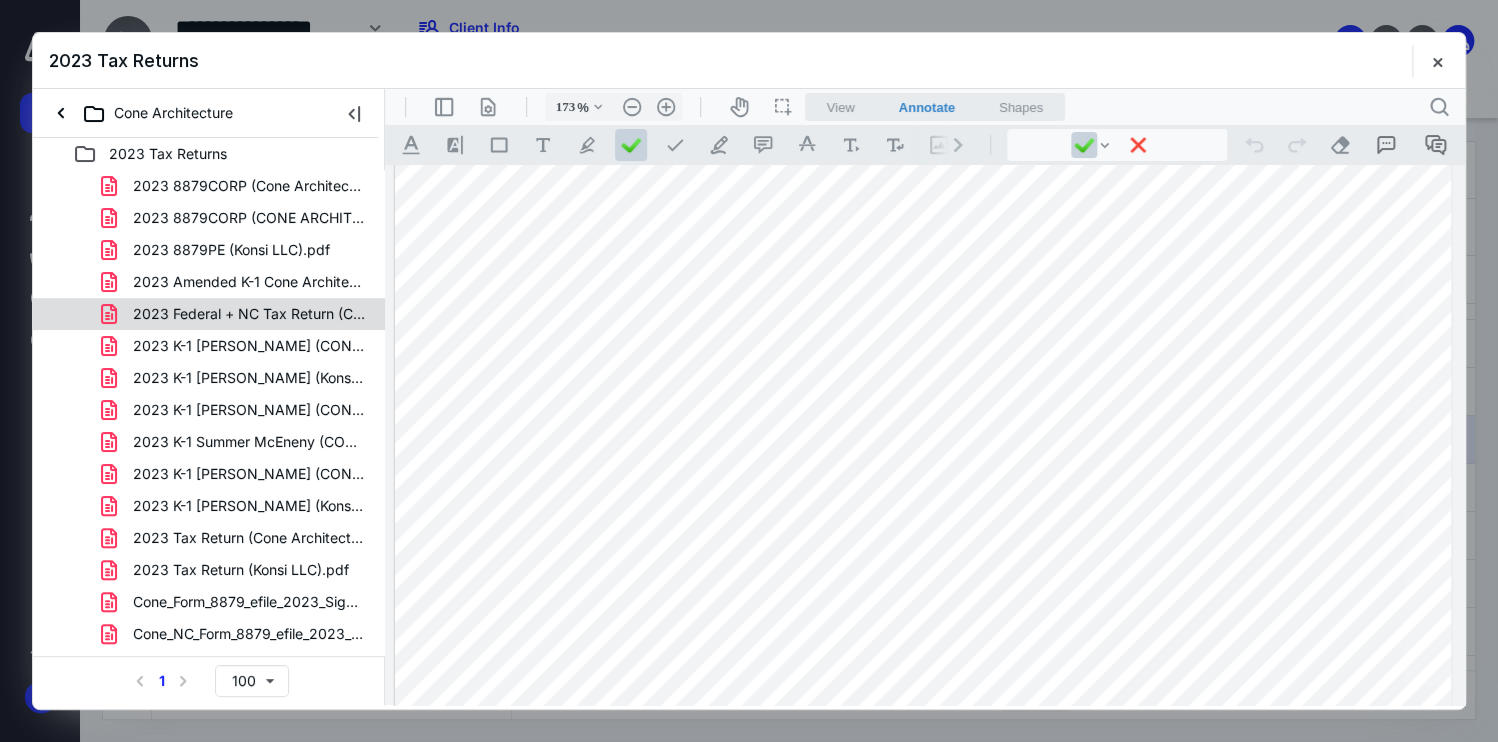 drag, startPoint x: 282, startPoint y: 276, endPoint x: 272, endPoint y: 317, distance: 42.201897 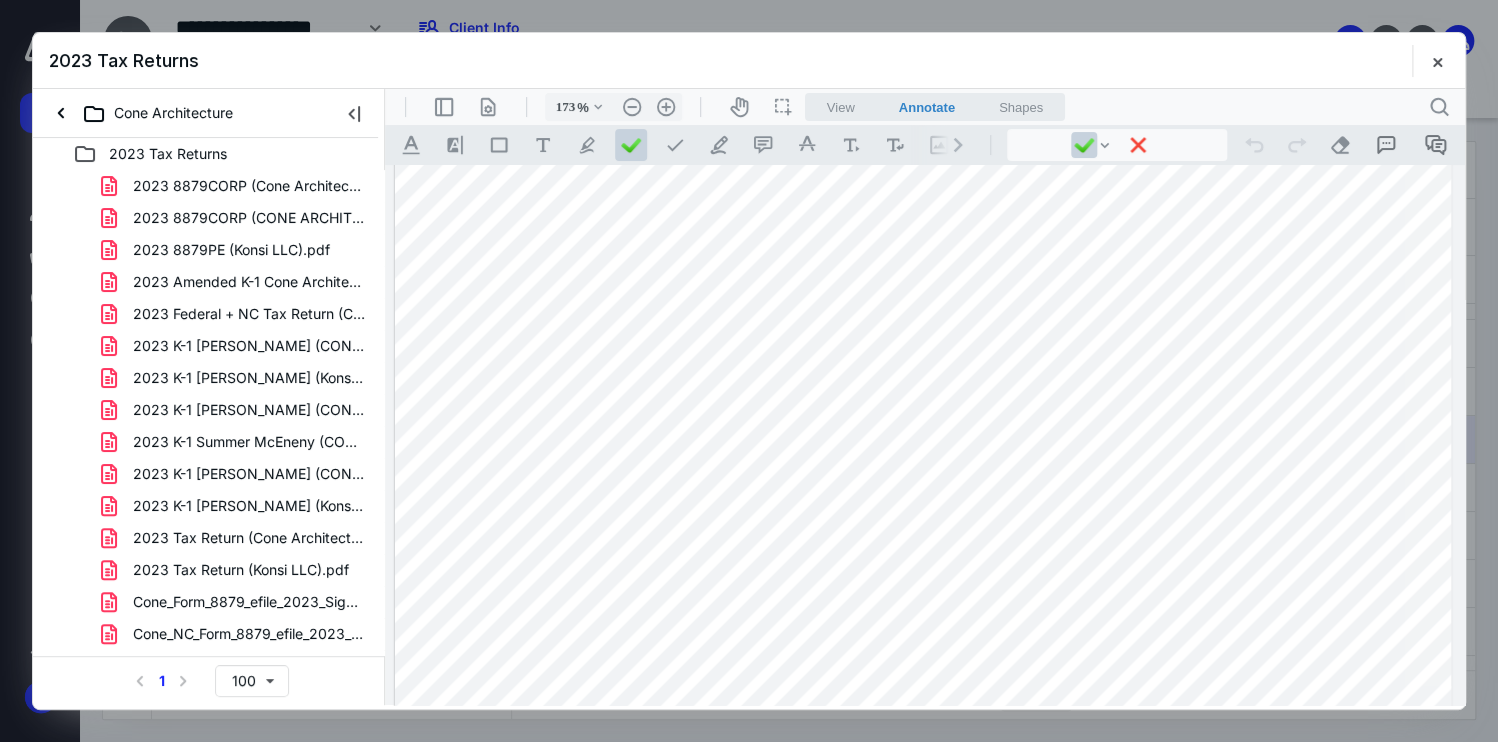 click on "2023 Federal + NC Tax Return (CONE ARCHITECTURE OF N).pdf" at bounding box center [249, 314] 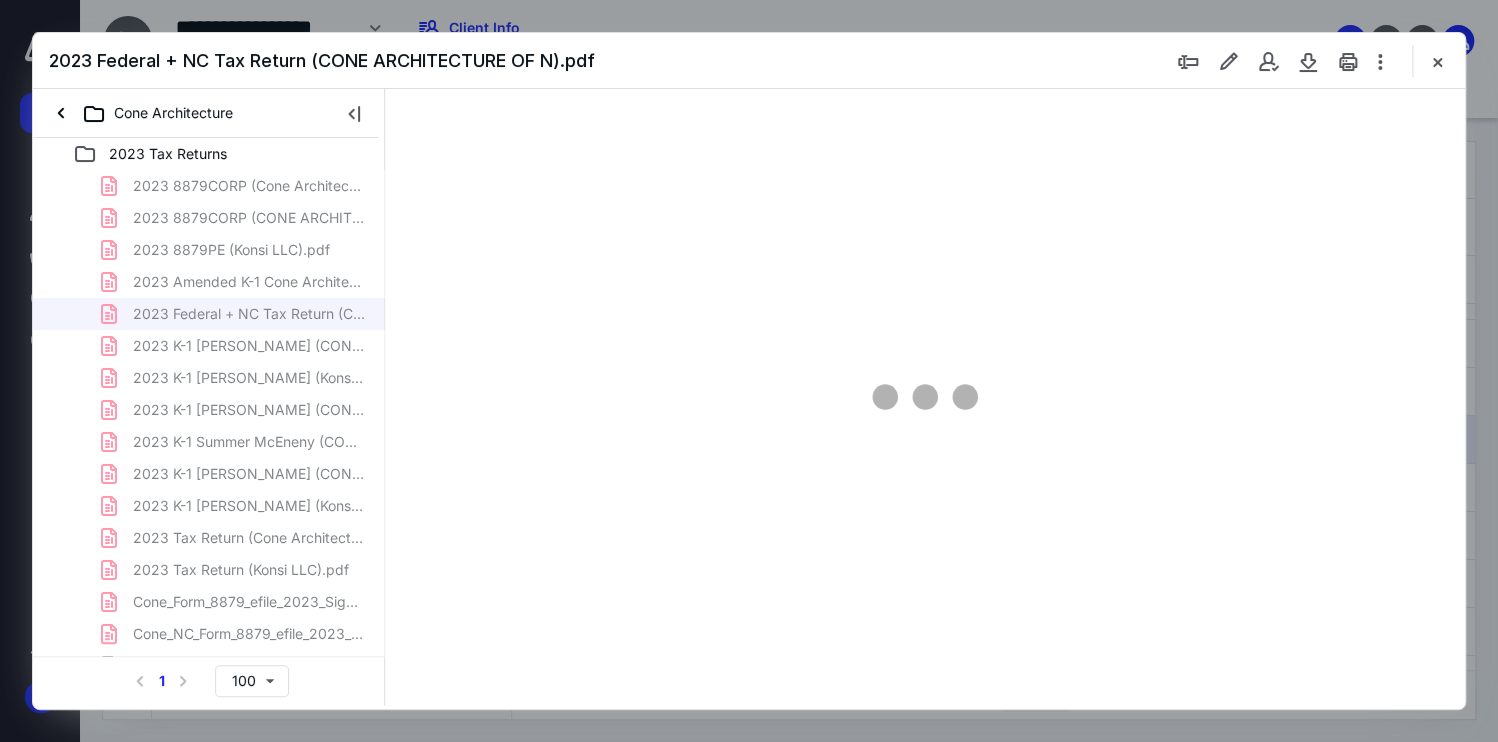click on "2023 8879CORP (Cone Architecture LLC).pdf 2023 8879CORP (CONE ARCHITECTURE OF N).pdf 2023 8879PE (Konsi LLC).pdf 2023 Amended K-1 Cone Architecture LLC.pdf 2023 Federal + NC Tax Return (CONE ARCHITECTURE OF N).pdf 2023 K-1 [PERSON_NAME] (CONE ARCHITECTURE OF N).pdf 2023 K-1 [PERSON_NAME] (Konsi LLC).pdf 2023 K-1 [PERSON_NAME] (CONE ARCHITECTURE OF N).pdf 2023 K-1 Summer McEneny (CONE ARCHITECTURE OF N).pdf 2023 K-1 [PERSON_NAME] (CONE ARCHITECTURE OF N).pdf 2023 K-1 [PERSON_NAME] (Konsi LLC).pdf 2023 Tax Return (Cone Architecture LLC).pdf 2023 Tax Return (Konsi LLC).pdf Cone_Form_8879_efile_2023_Signed.pdf Cone_NC_Form_8879_efile_2023_Signed.pdf DRIV_License_JY_20240826.jpg Konsi_8879-PE_efile_2023_Signed.pdf" at bounding box center (209, 442) 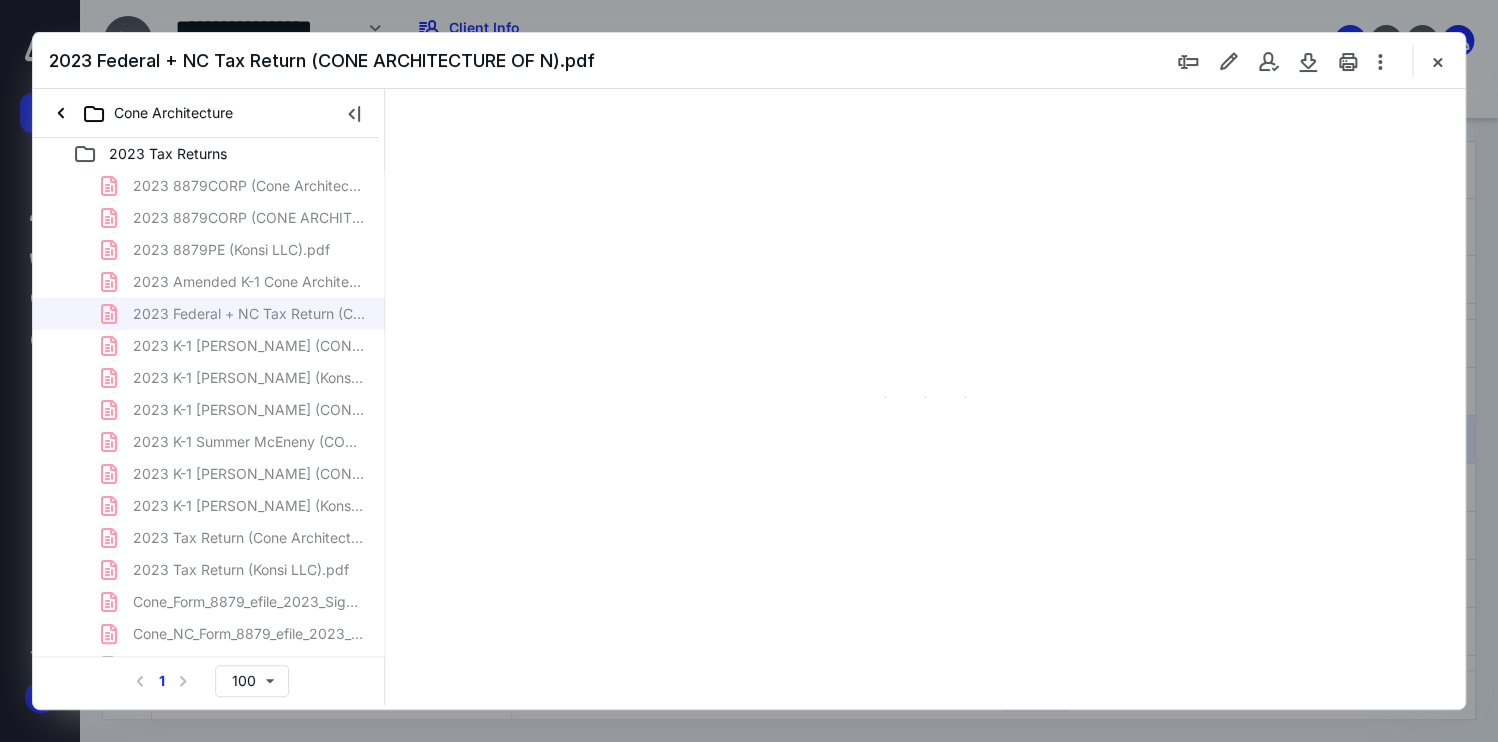 click on "2023 8879CORP (Cone Architecture LLC).pdf 2023 8879CORP (CONE ARCHITECTURE OF N).pdf 2023 8879PE (Konsi LLC).pdf 2023 Amended K-1 Cone Architecture LLC.pdf 2023 Federal + NC Tax Return (CONE ARCHITECTURE OF N).pdf 2023 K-1 [PERSON_NAME] (CONE ARCHITECTURE OF N).pdf 2023 K-1 [PERSON_NAME] (Konsi LLC).pdf 2023 K-1 [PERSON_NAME] (CONE ARCHITECTURE OF N).pdf 2023 K-1 Summer McEneny (CONE ARCHITECTURE OF N).pdf 2023 K-1 [PERSON_NAME] (CONE ARCHITECTURE OF N).pdf 2023 K-1 [PERSON_NAME] (Konsi LLC).pdf 2023 Tax Return (Cone Architecture LLC).pdf 2023 Tax Return (Konsi LLC).pdf Cone_Form_8879_efile_2023_Signed.pdf Cone_NC_Form_8879_efile_2023_Signed.pdf DRIV_License_JY_20240826.jpg Konsi_8879-PE_efile_2023_Signed.pdf" at bounding box center [209, 442] 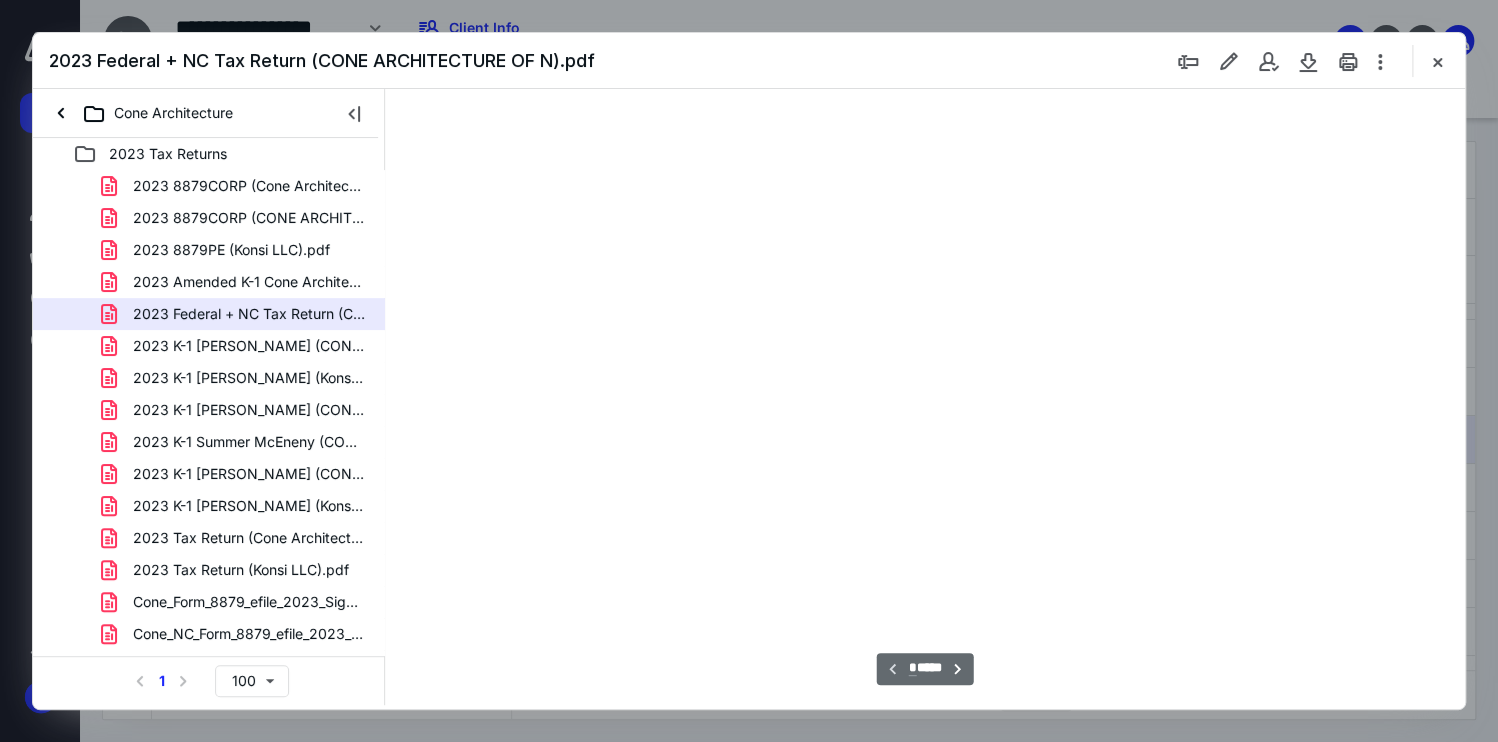 scroll, scrollTop: 83, scrollLeft: 154, axis: both 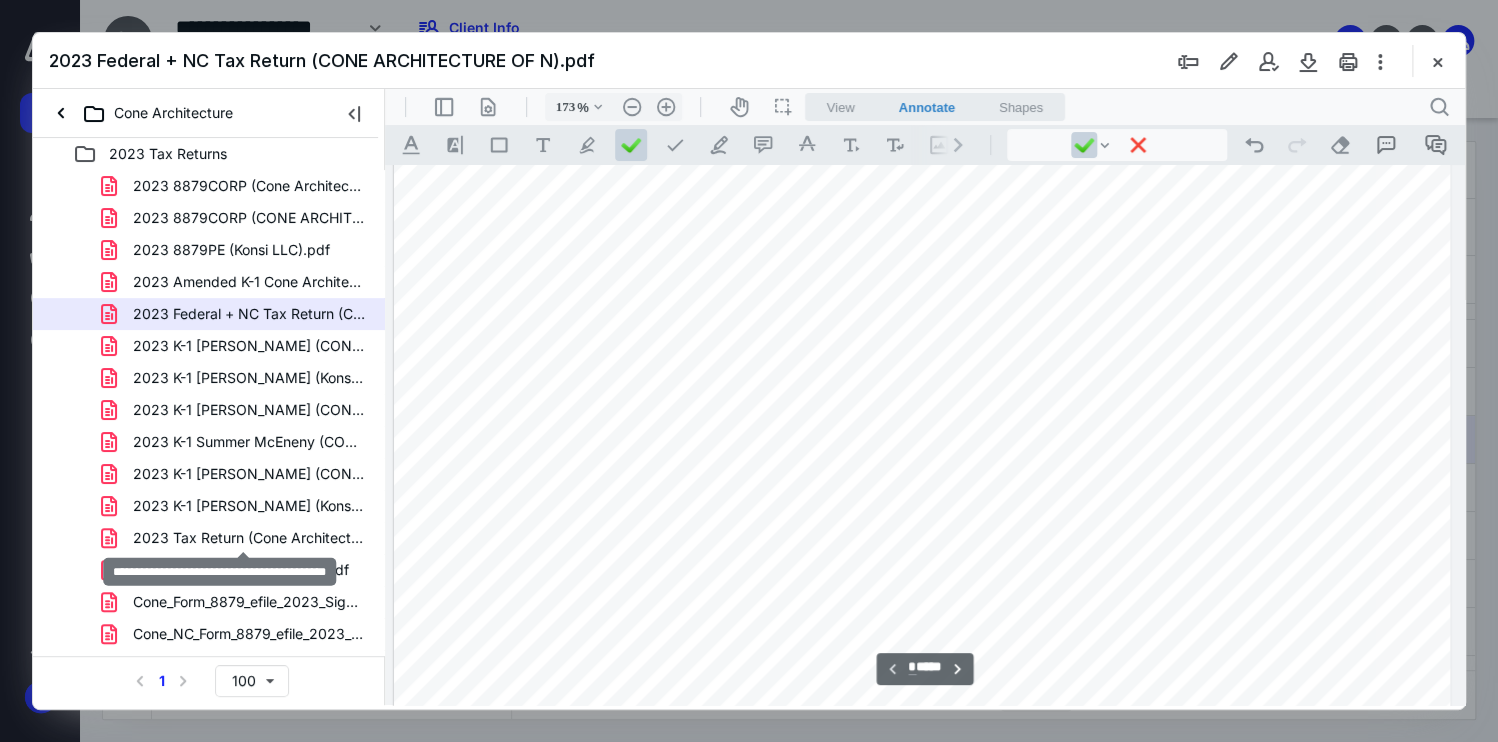 click on "2023 Tax Return (Cone Architecture LLC).pdf" at bounding box center (249, 538) 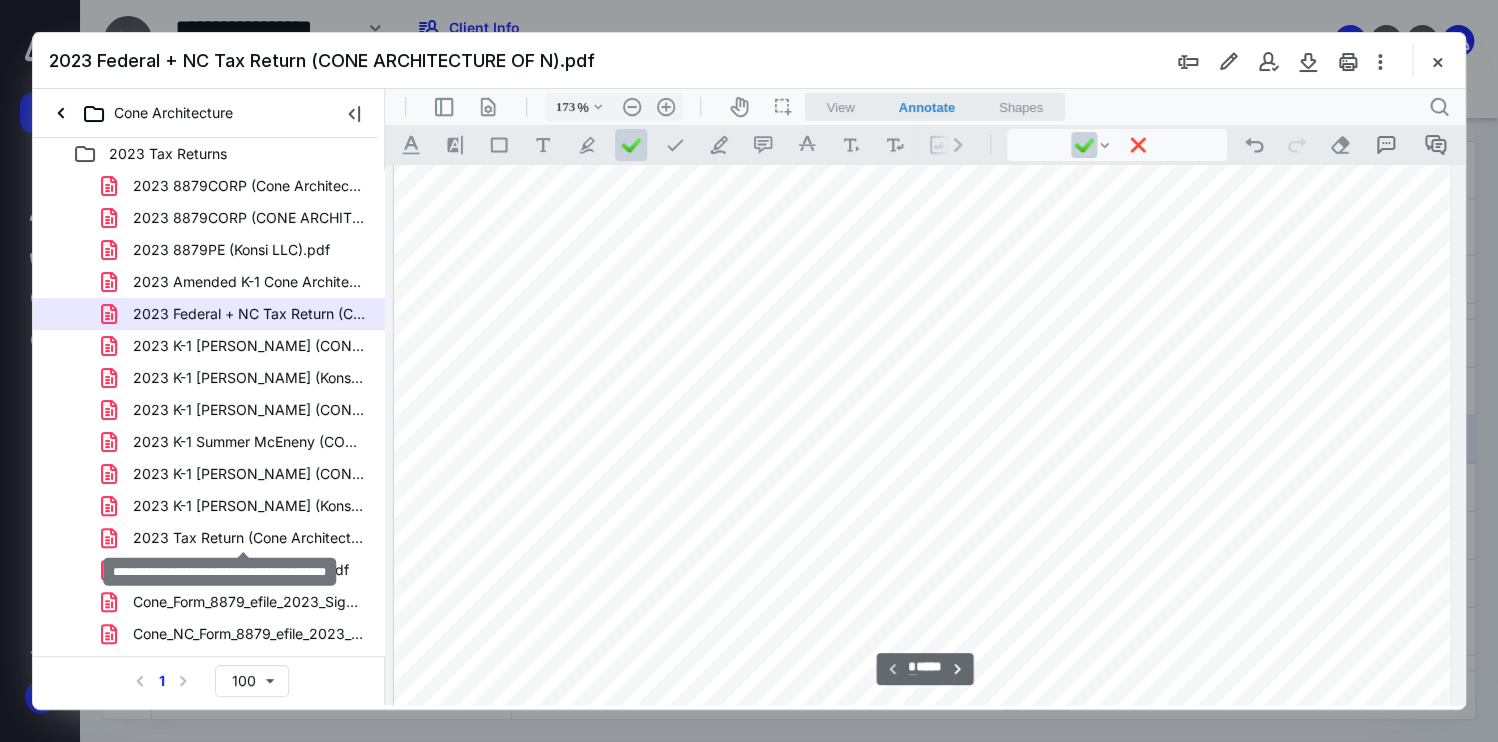 drag, startPoint x: 238, startPoint y: 536, endPoint x: 45, endPoint y: 552, distance: 193.66208 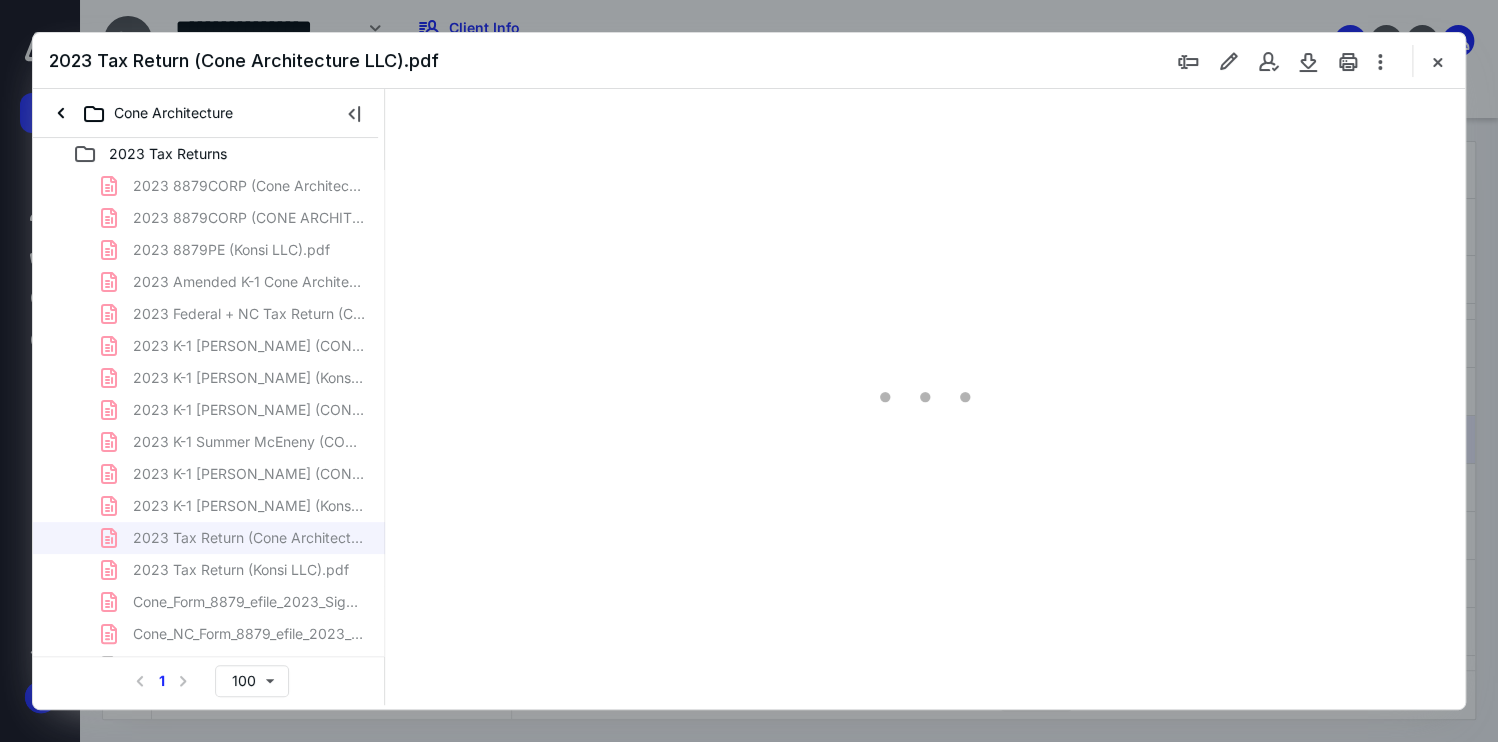 type on "173" 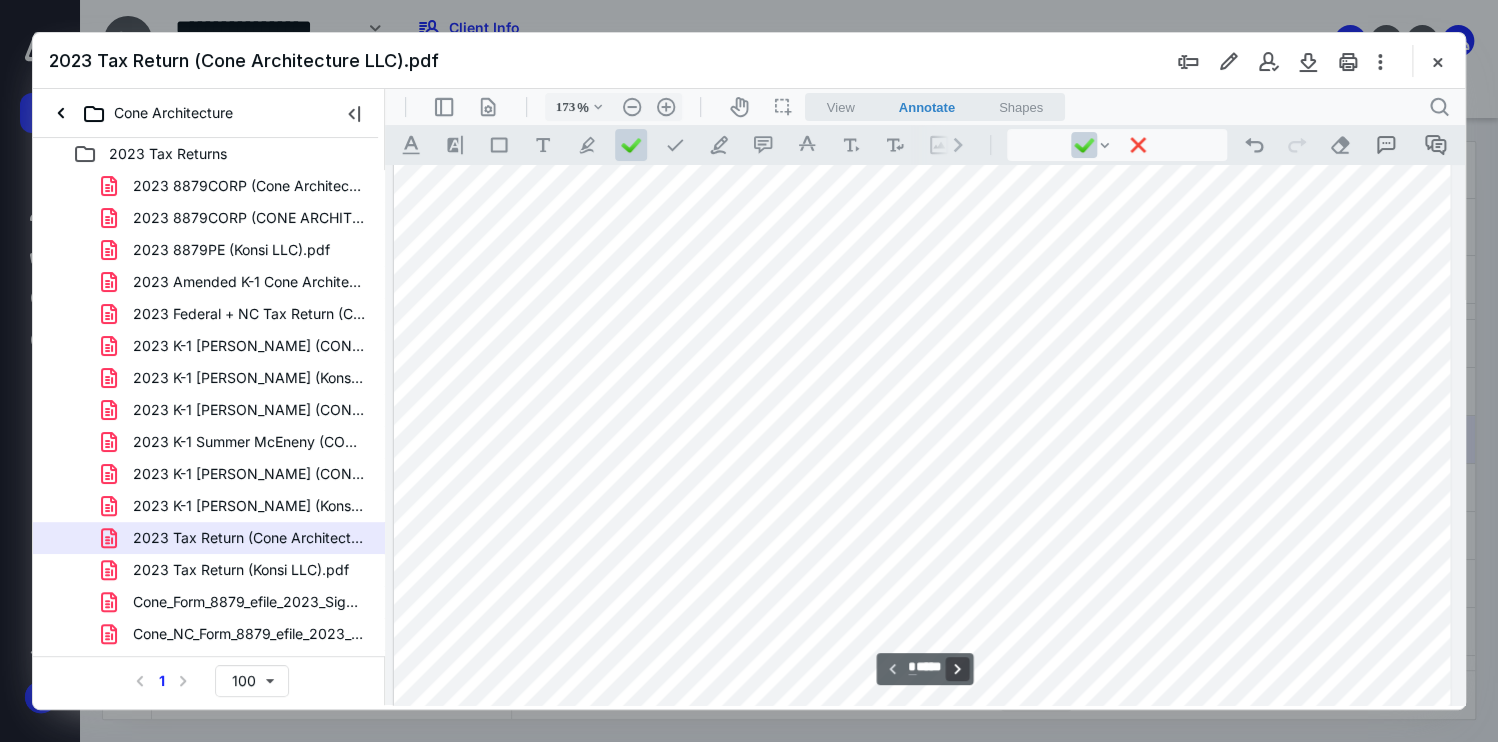 click on "**********" at bounding box center (958, 669) 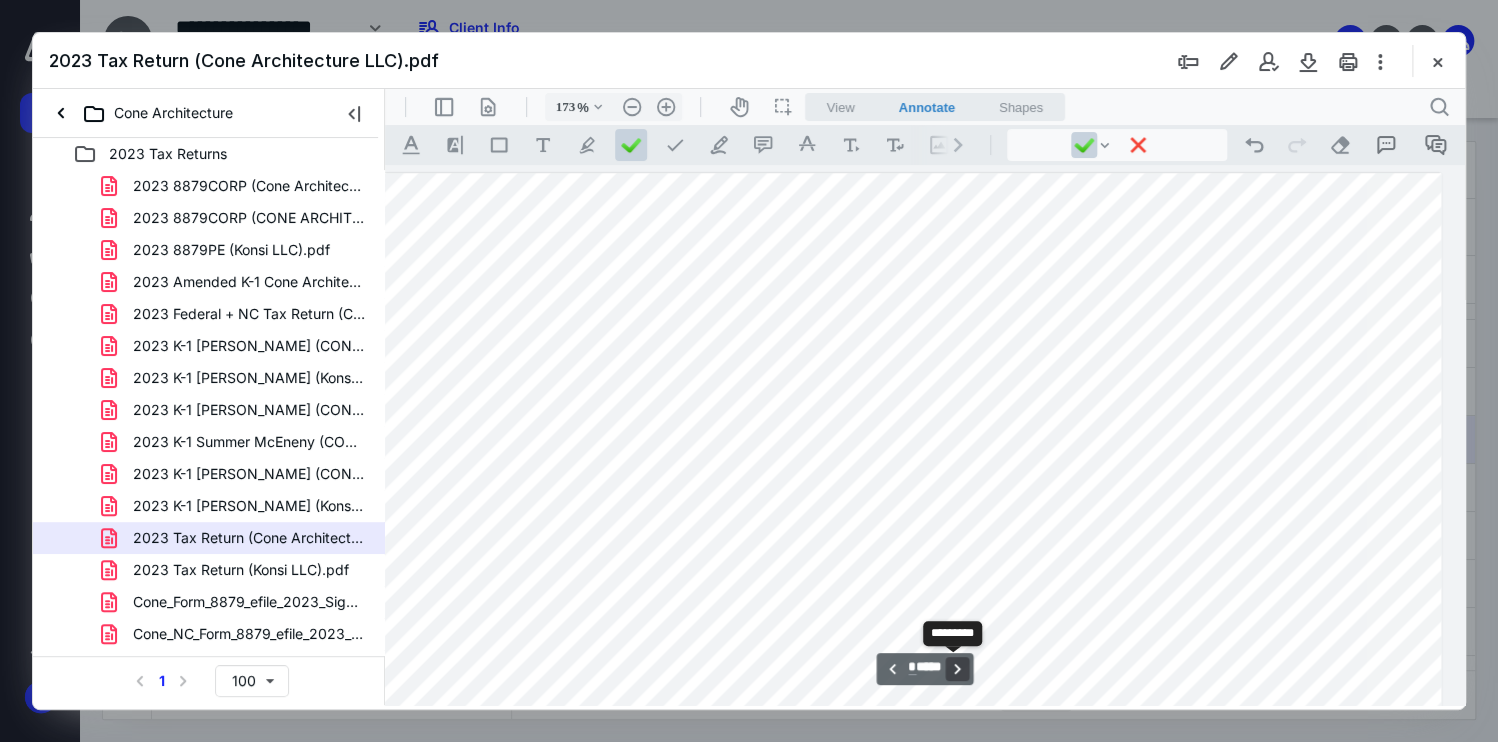 click on "**********" at bounding box center [958, 669] 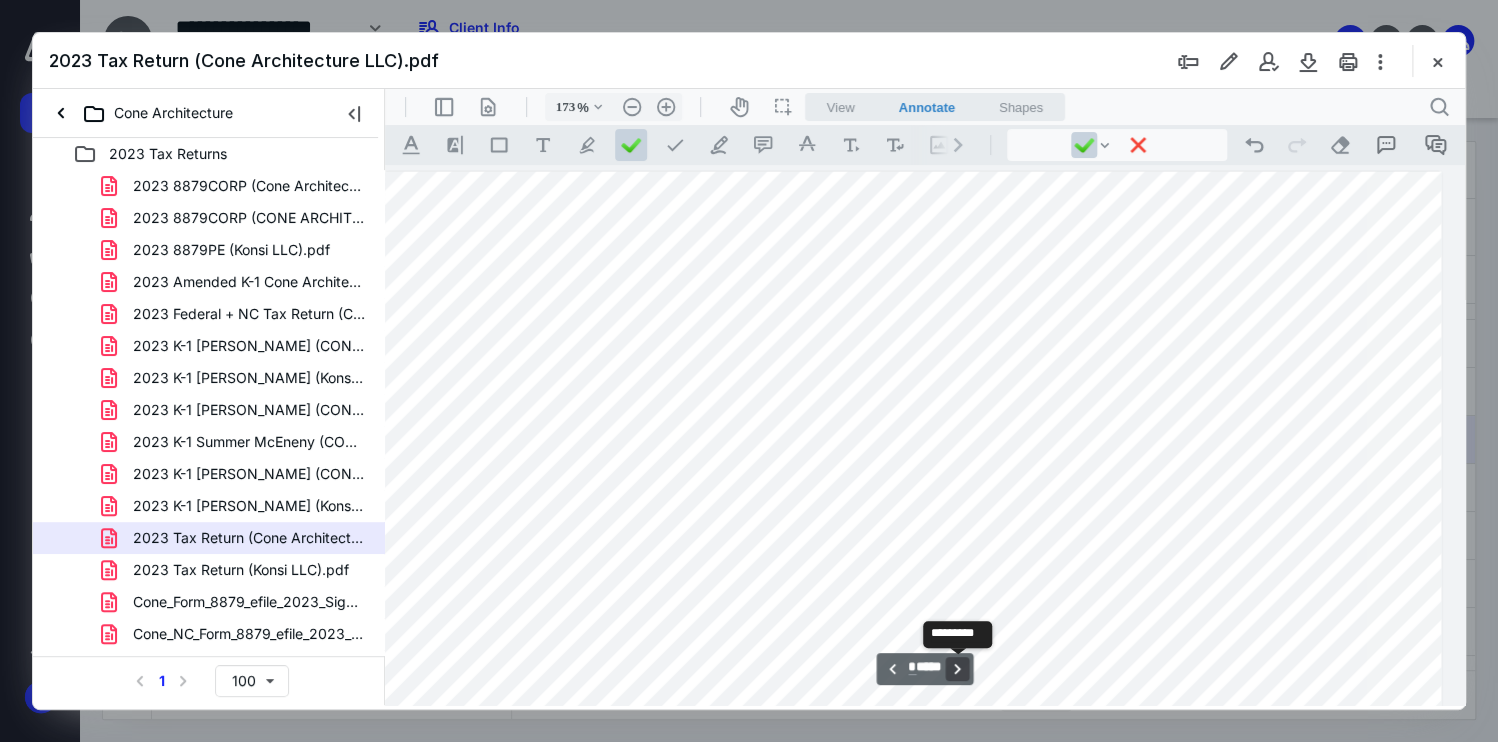 click on "**********" at bounding box center (958, 669) 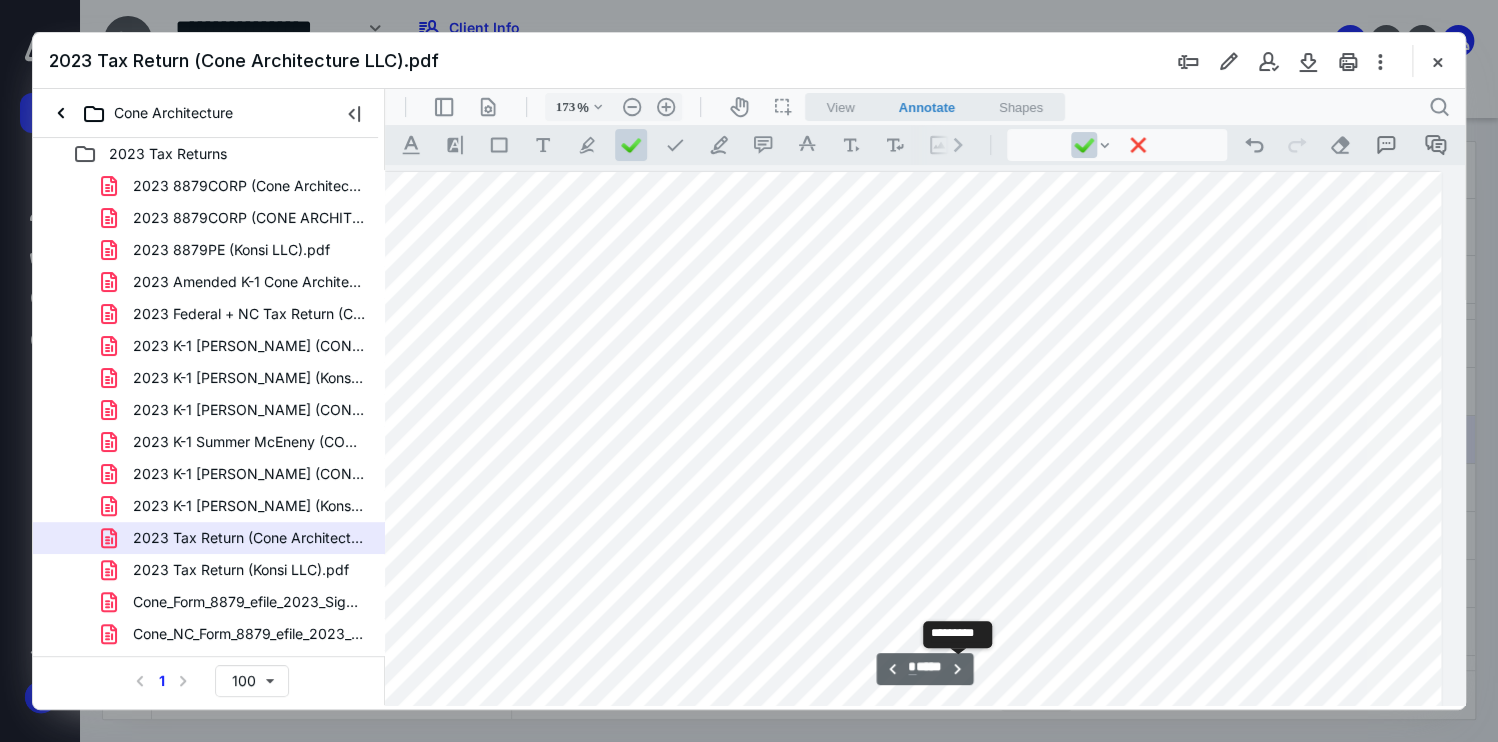 click on "**********" at bounding box center [924, 669] 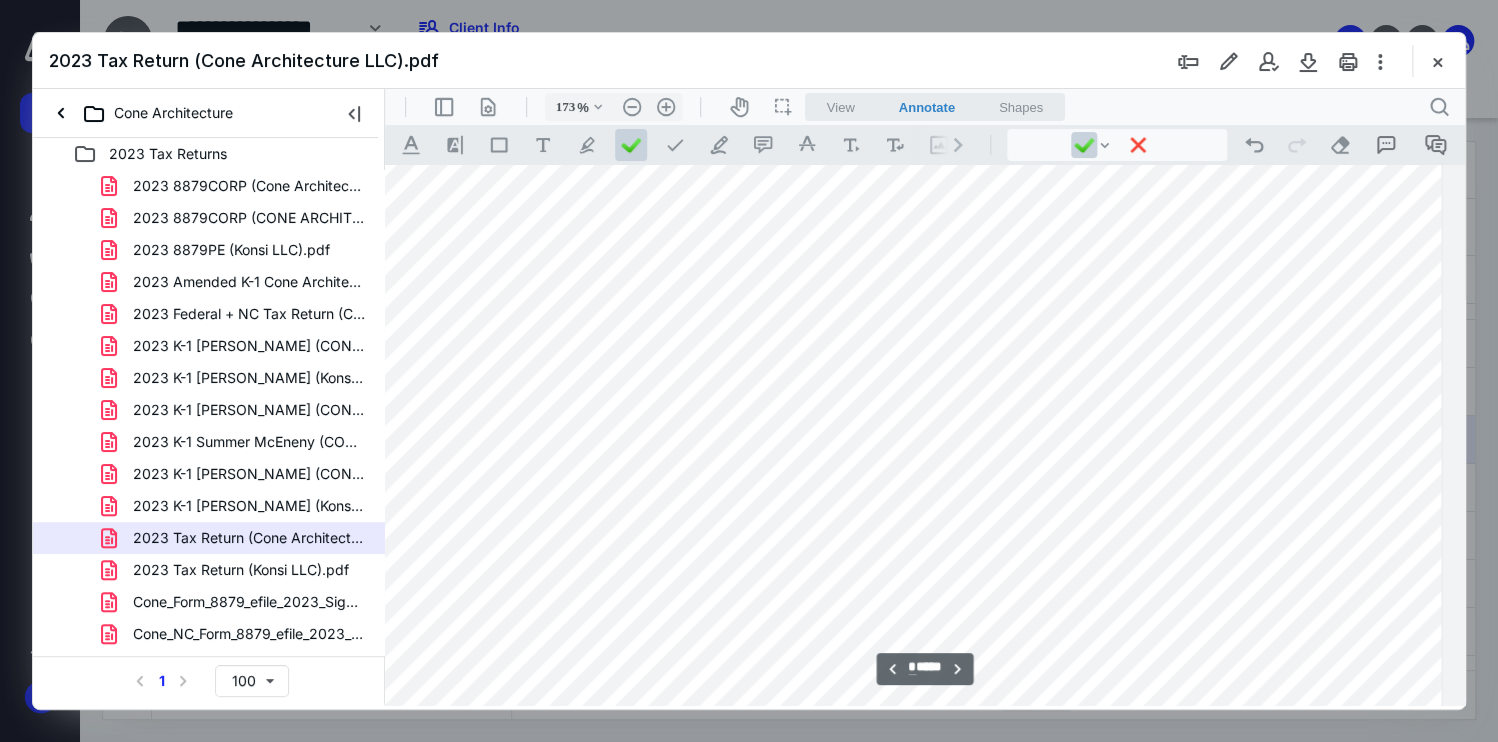 scroll, scrollTop: 4703, scrollLeft: 163, axis: both 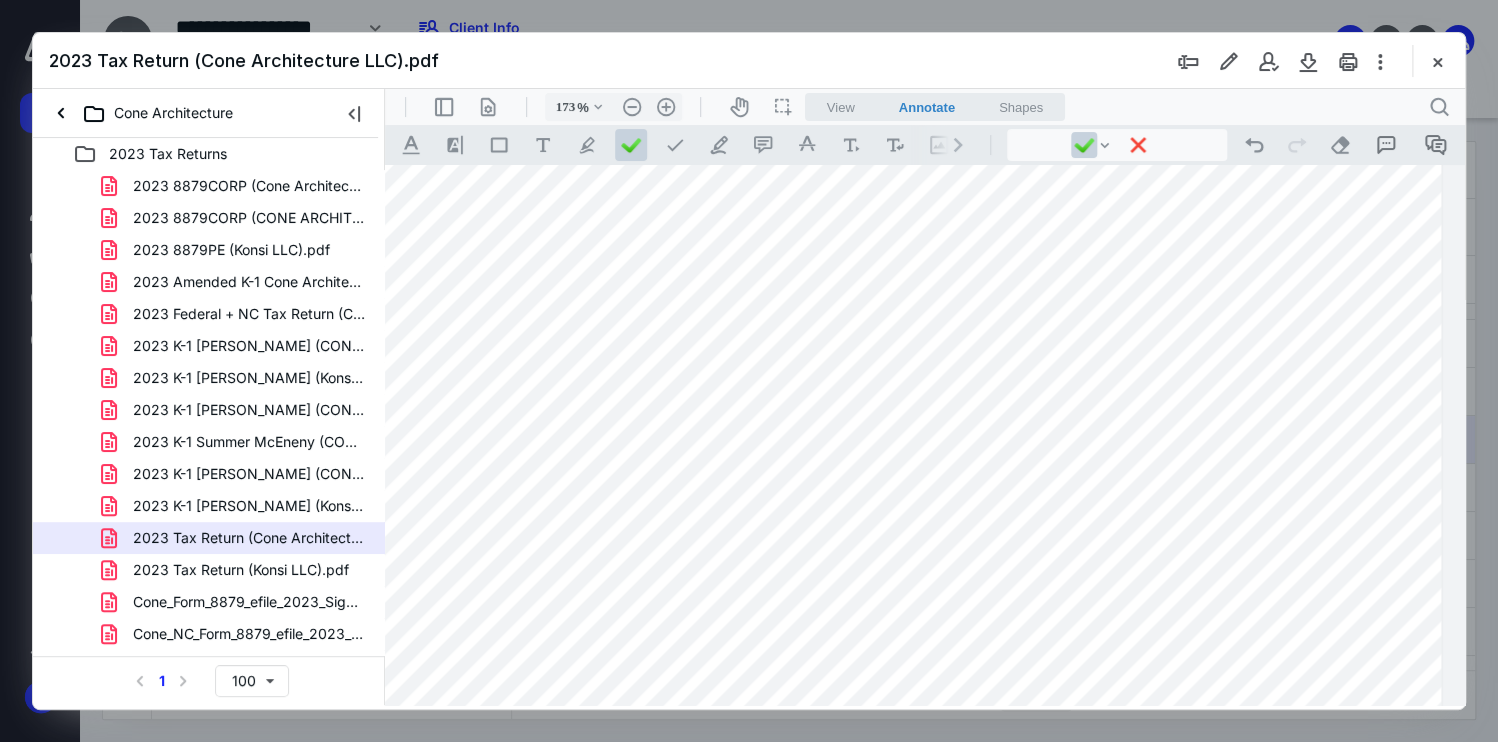 drag, startPoint x: 540, startPoint y: 64, endPoint x: 530, endPoint y: 60, distance: 10.770329 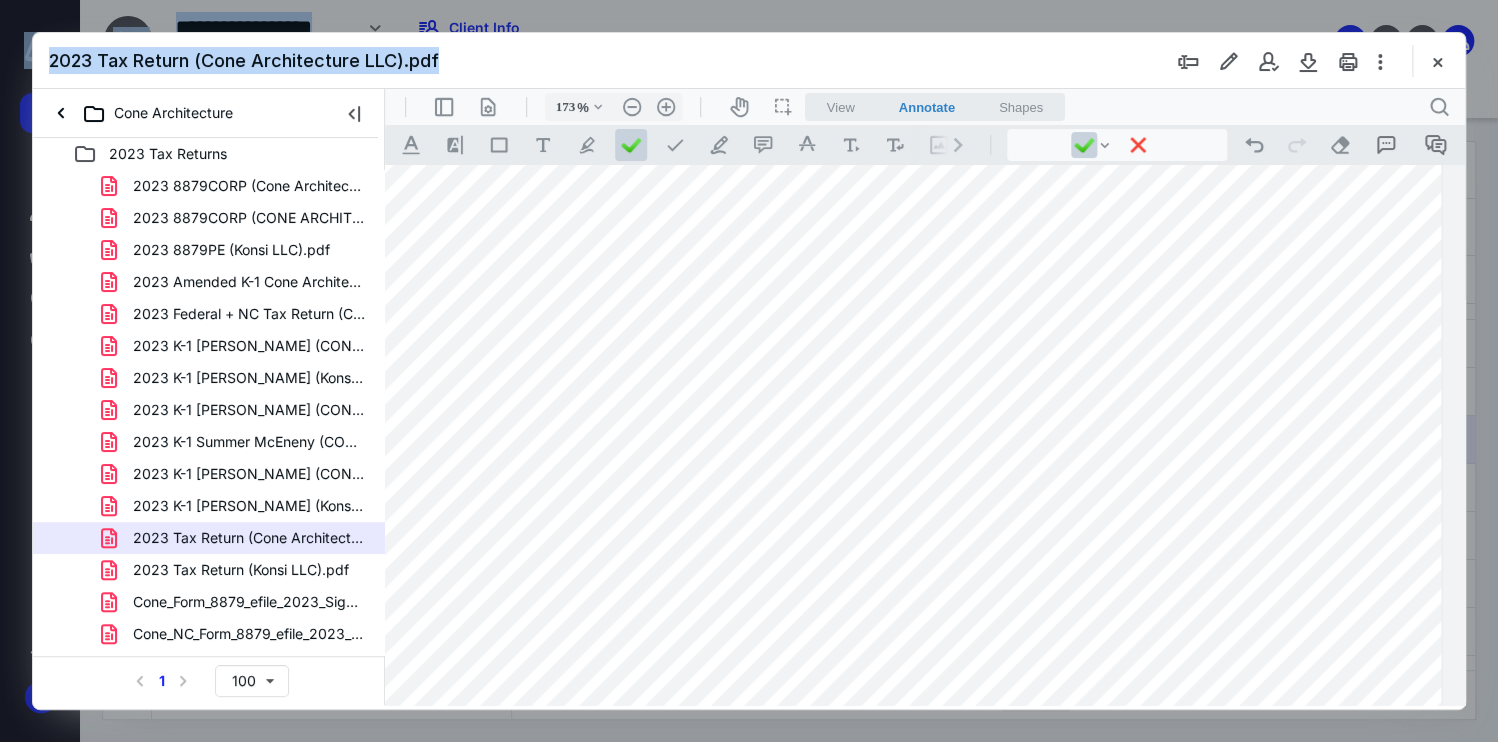 click on "**********" at bounding box center (749, 371) 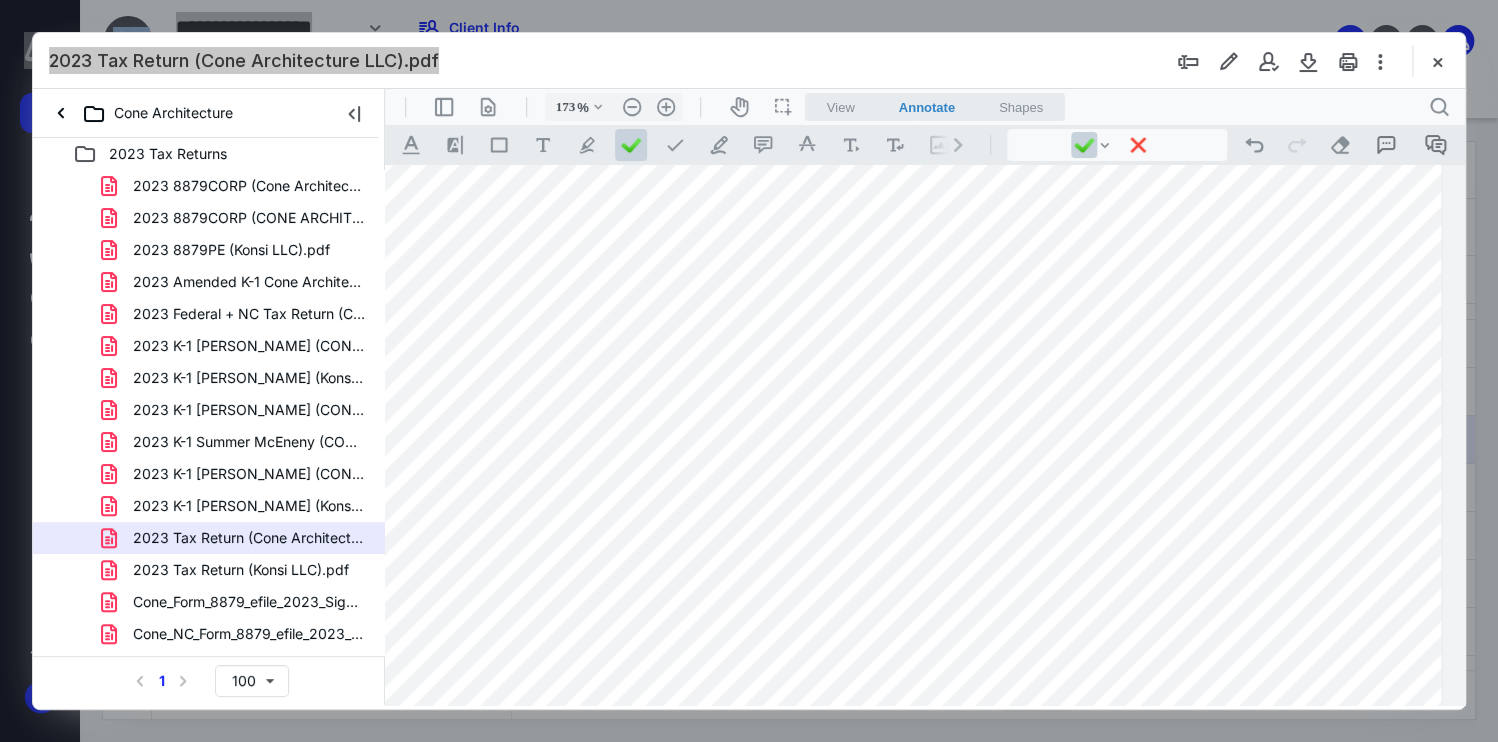 click at bounding box center (913, 295) 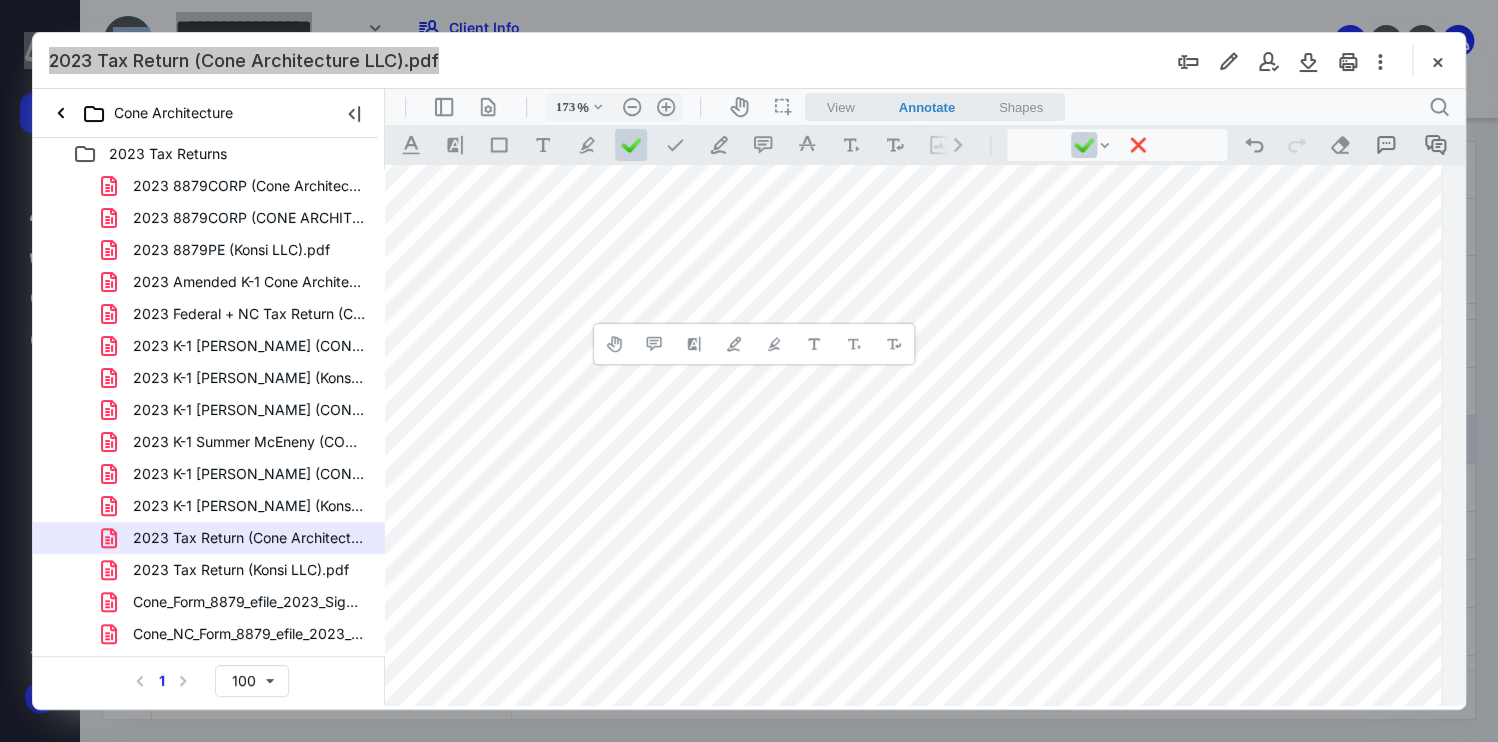 type 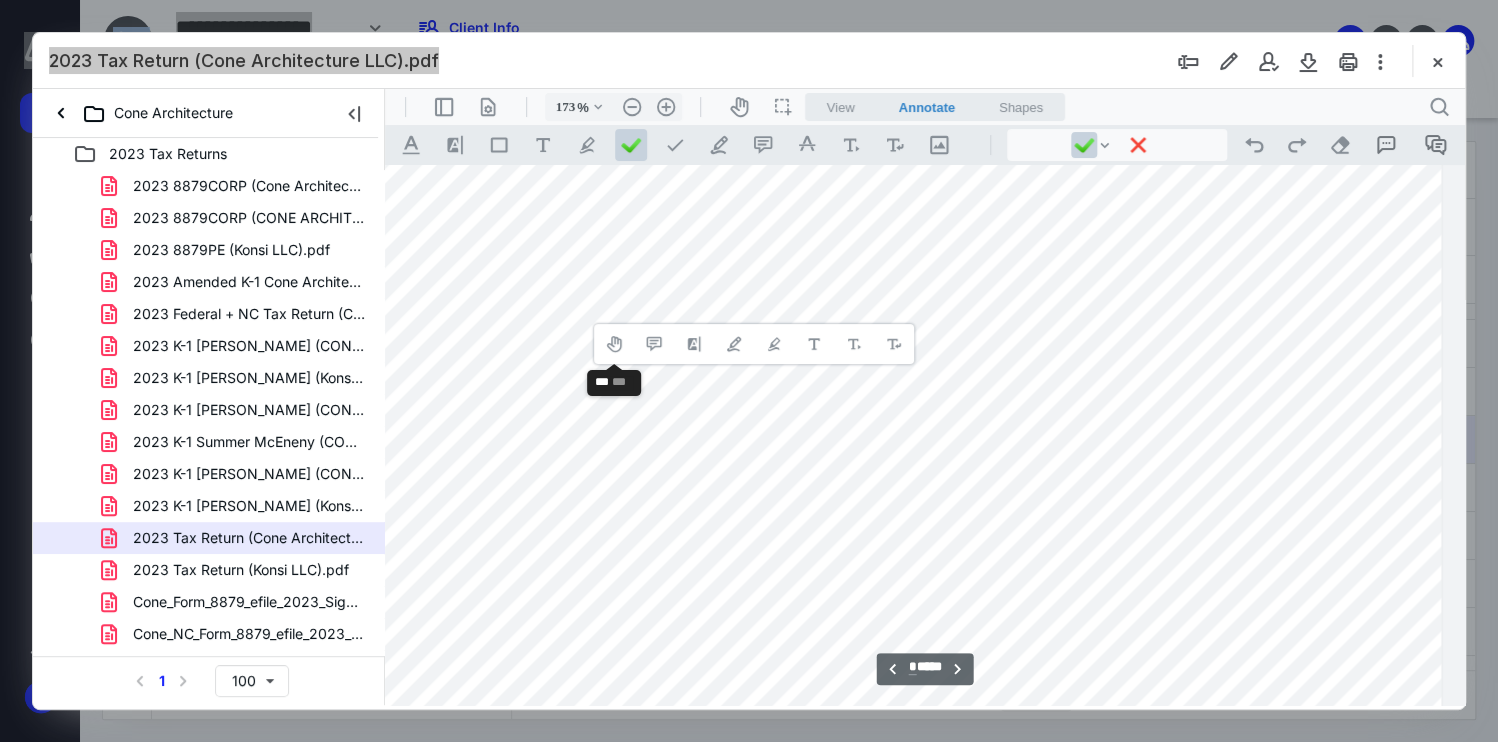 scroll, scrollTop: 4783, scrollLeft: 163, axis: both 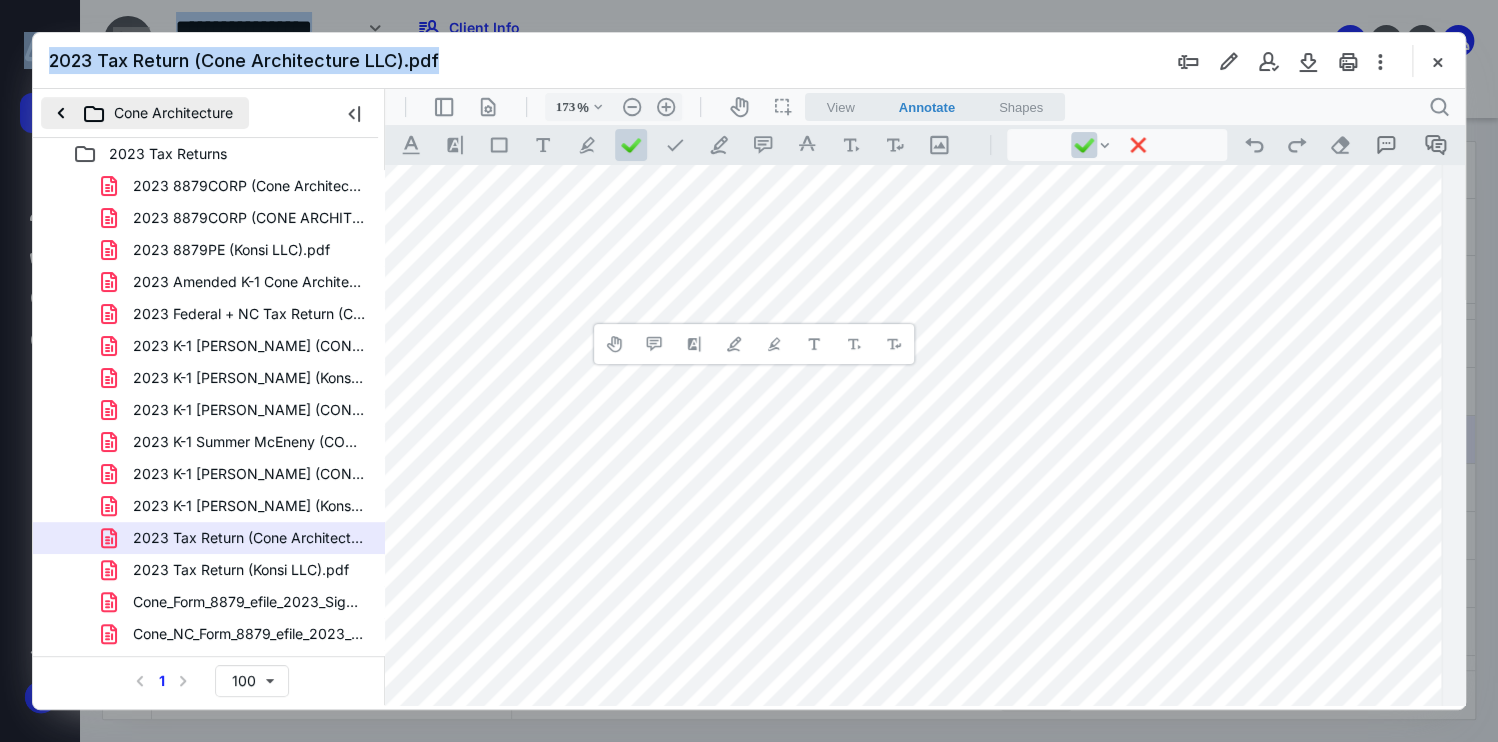 click on "Cone Architecture" at bounding box center (145, 113) 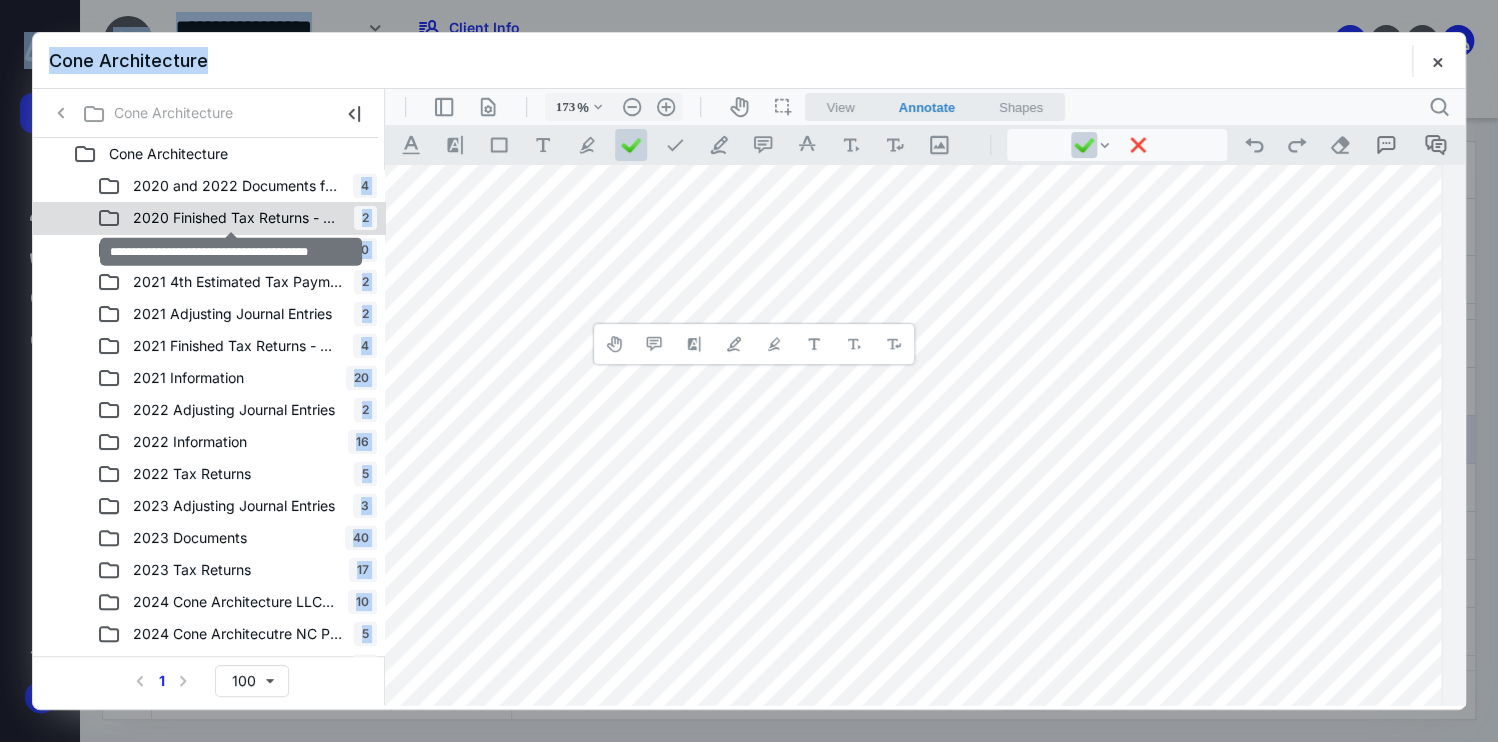 click on "2020 Finished Tax Returns - Cone & [PERSON_NAME]" at bounding box center [237, 218] 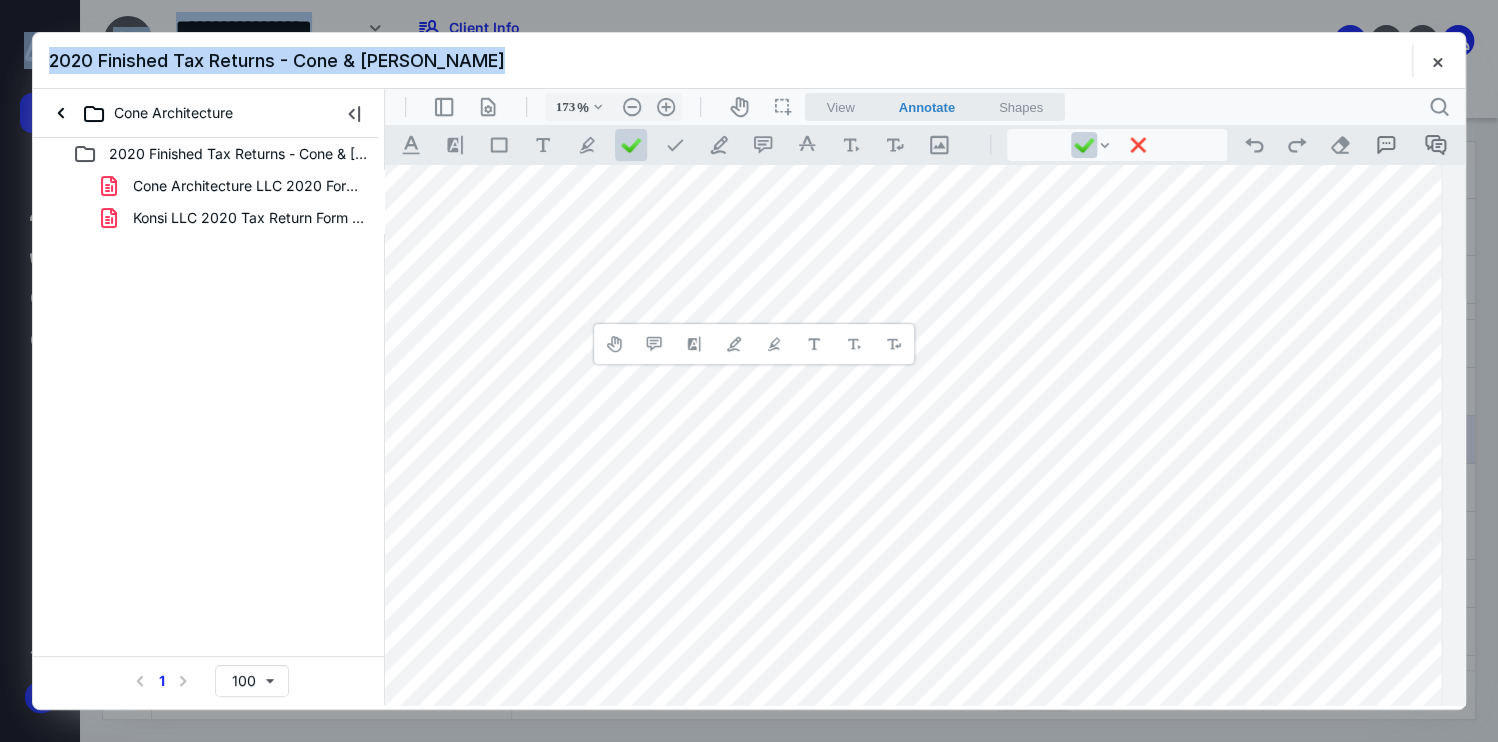 click on "Cone Architecture" at bounding box center (181, 113) 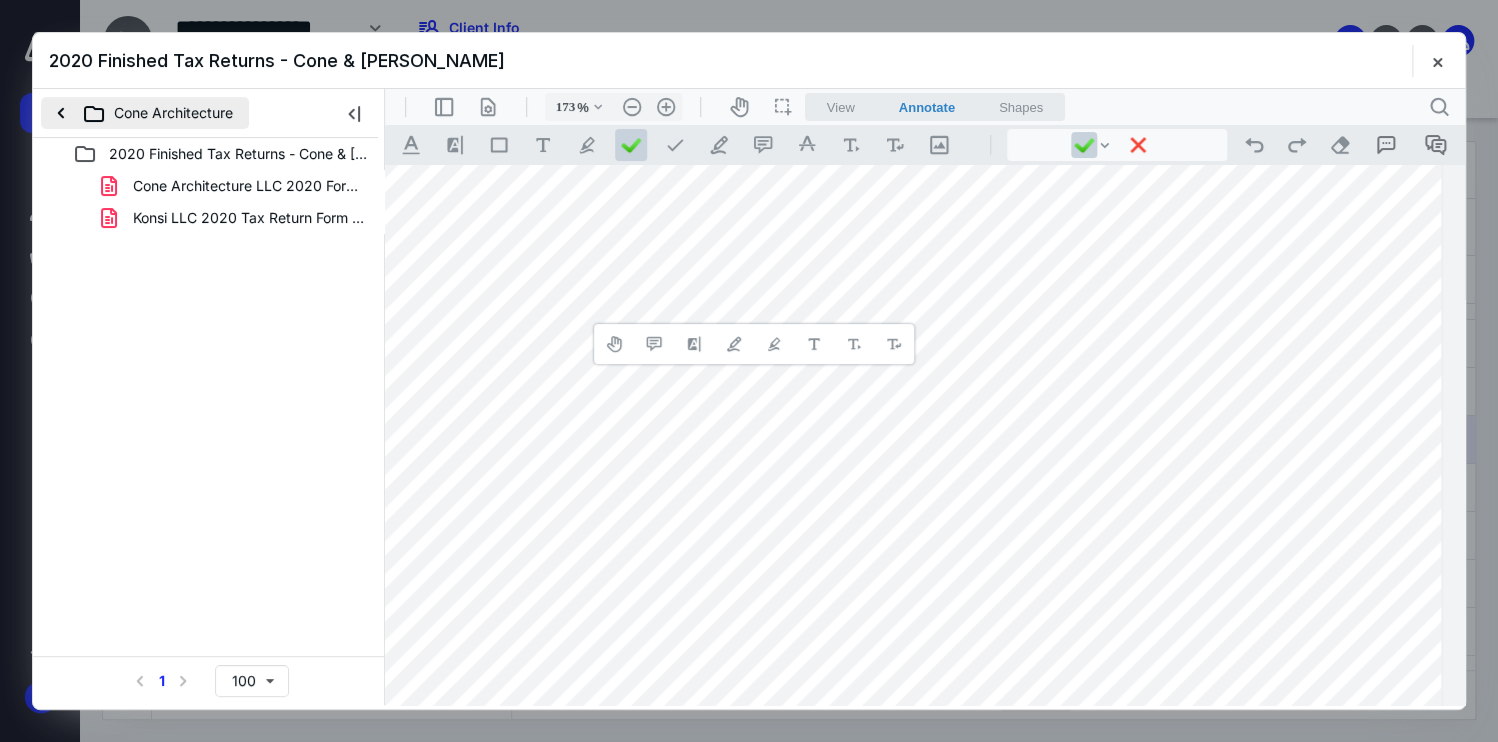 click on "Cone Architecture" at bounding box center (145, 113) 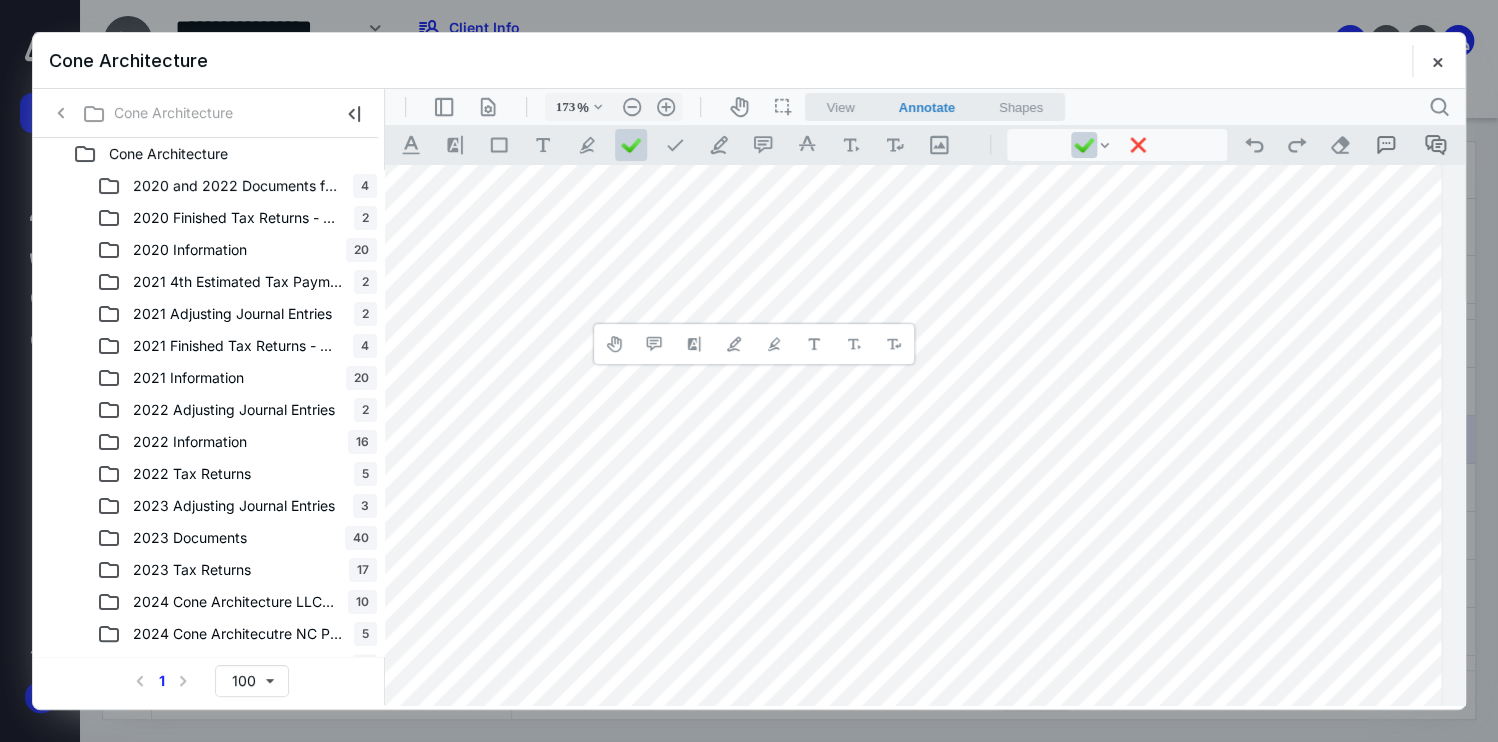 click on "2020 and 2022 Documents for Audit" at bounding box center (237, 186) 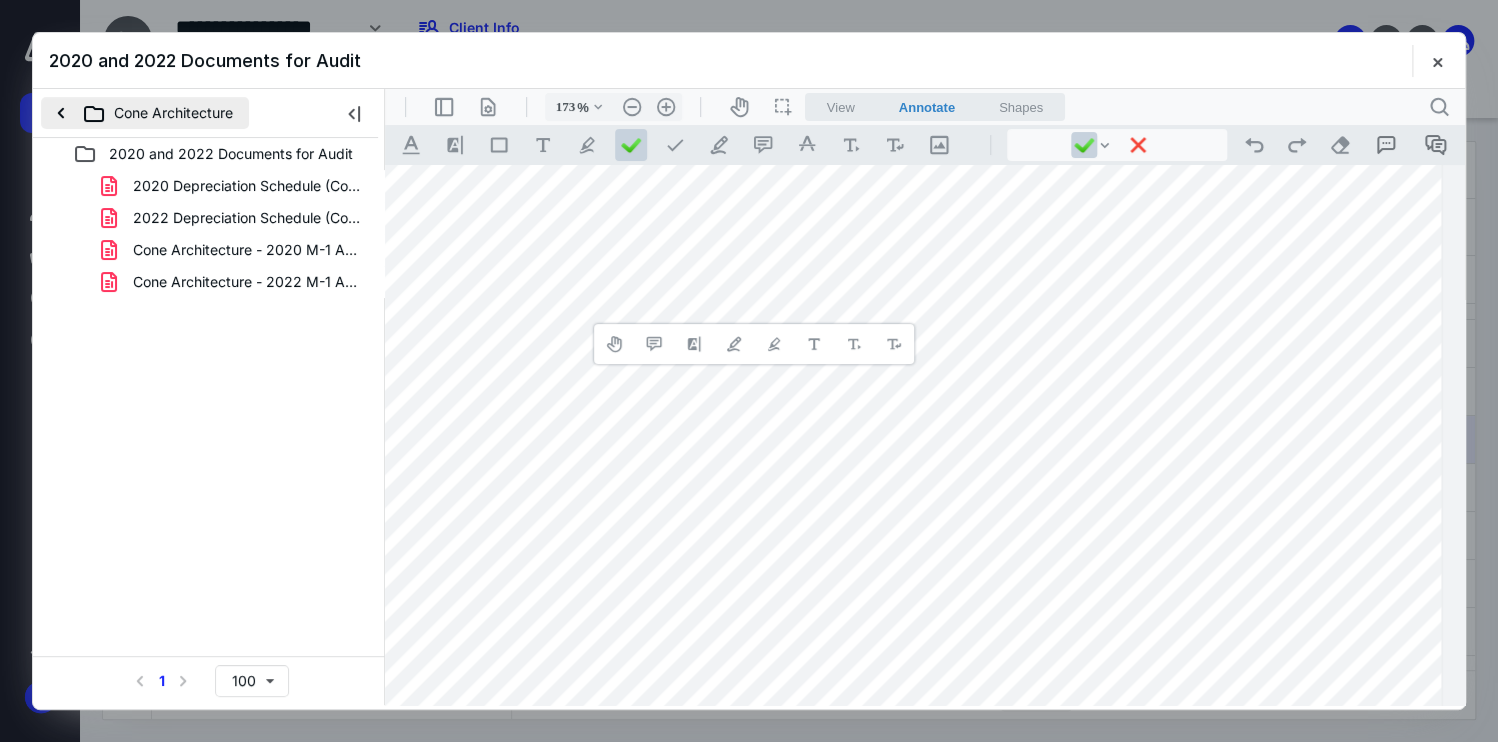 click on "Cone Architecture" at bounding box center [145, 113] 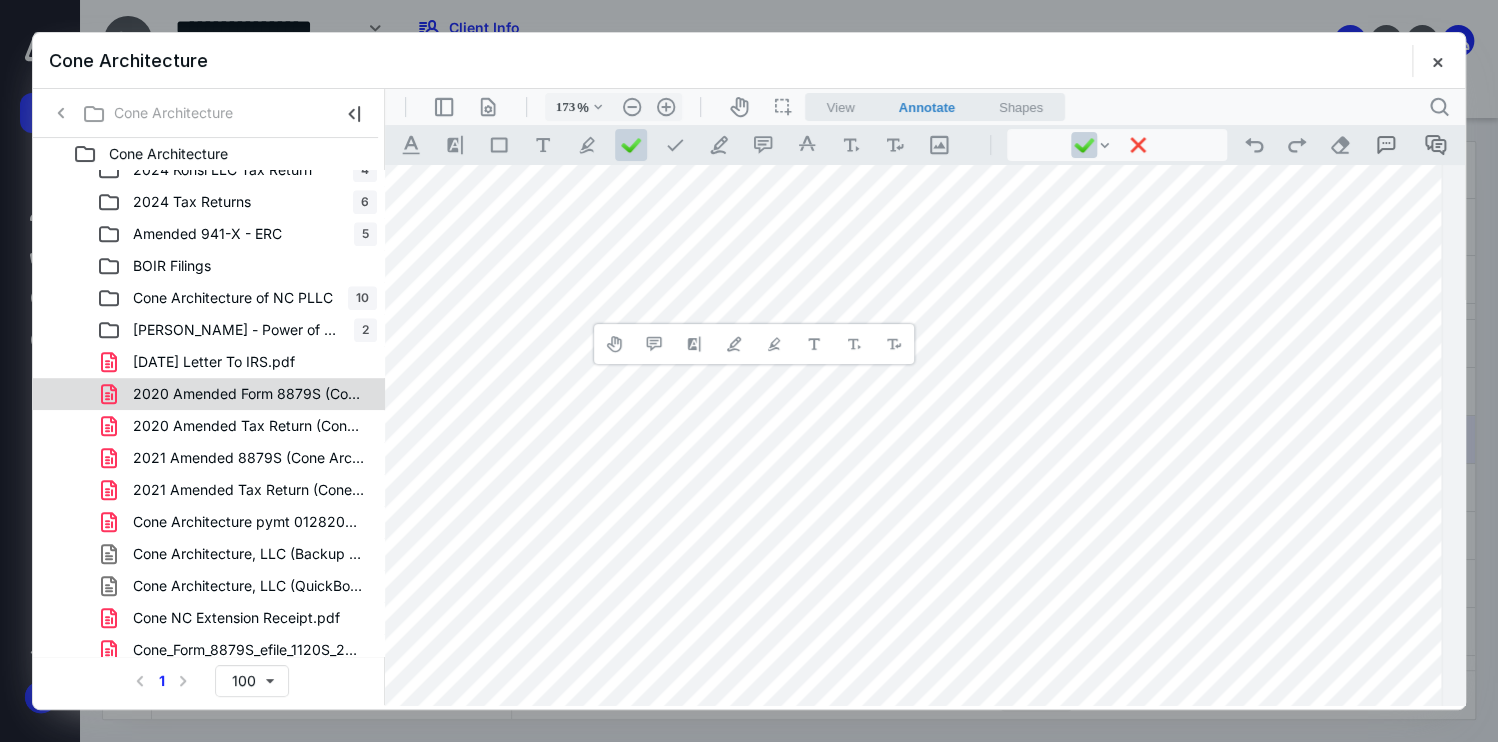 scroll, scrollTop: 696, scrollLeft: 0, axis: vertical 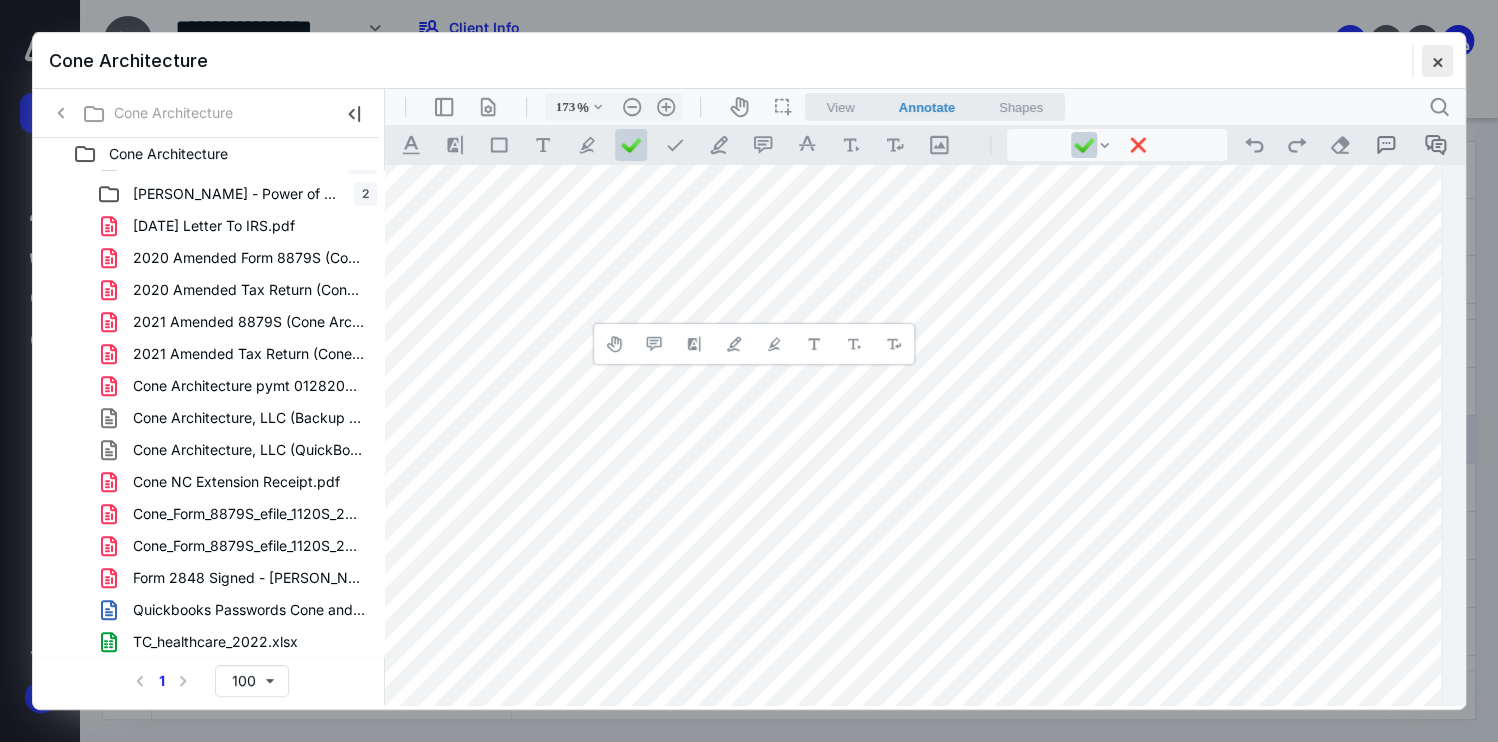 click at bounding box center (1437, 61) 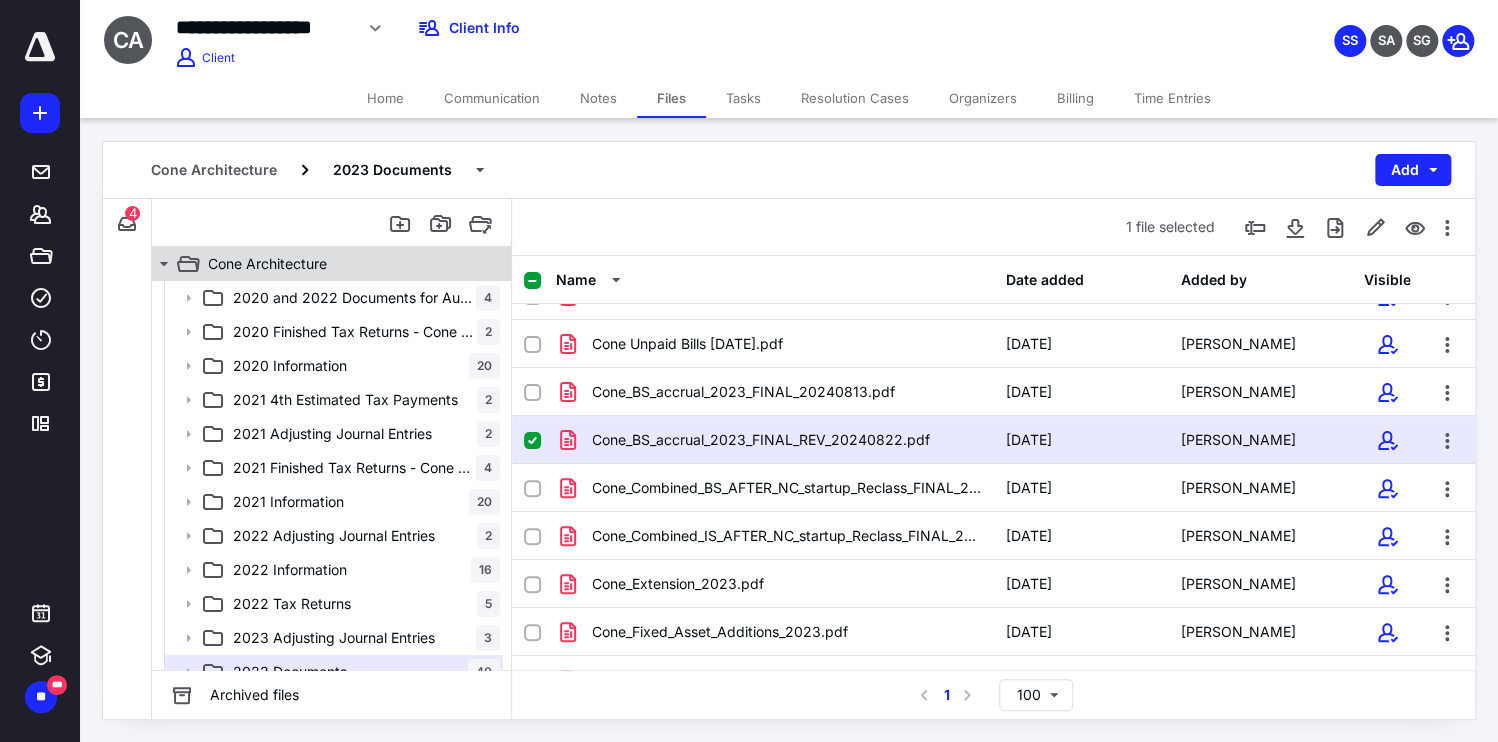 click on "Cone Architecture" at bounding box center [267, 264] 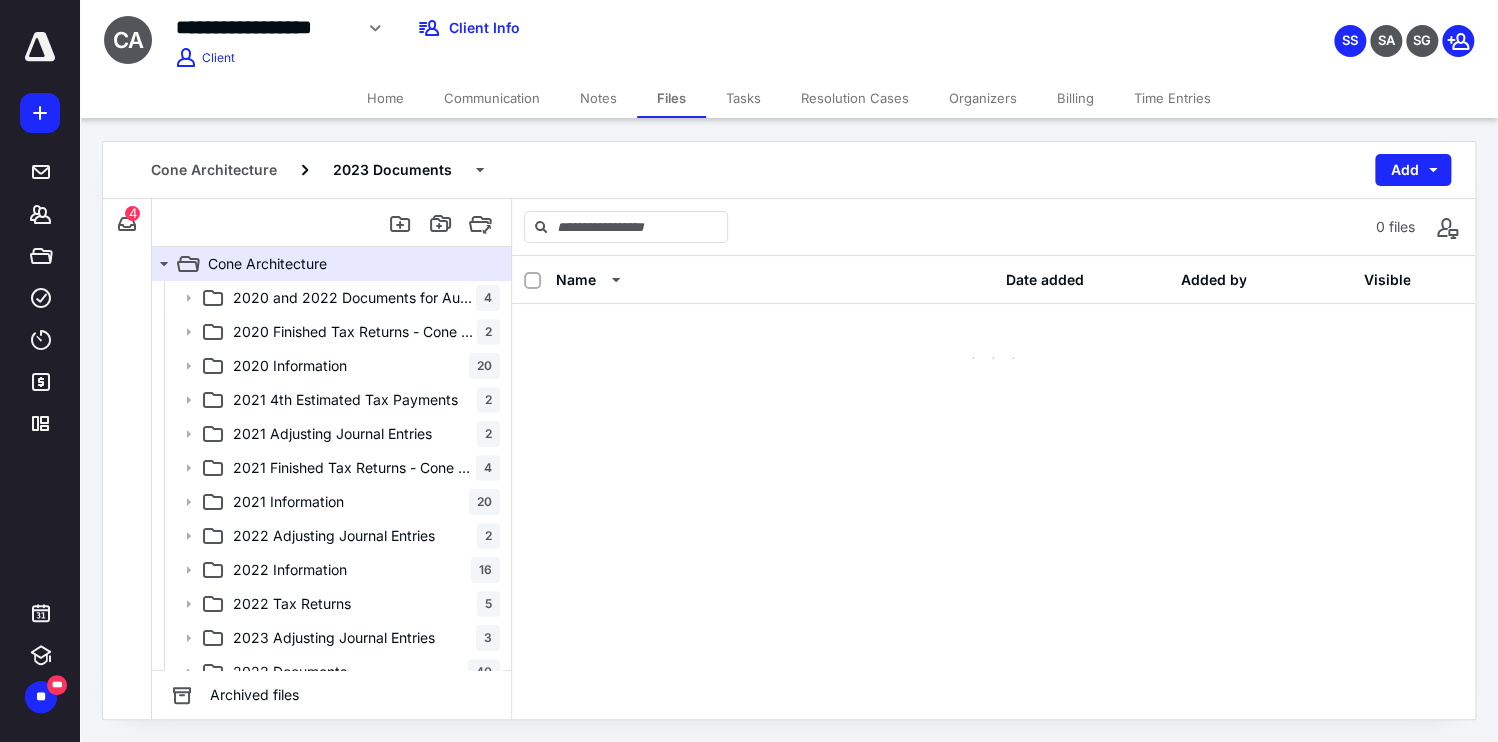 scroll, scrollTop: 0, scrollLeft: 0, axis: both 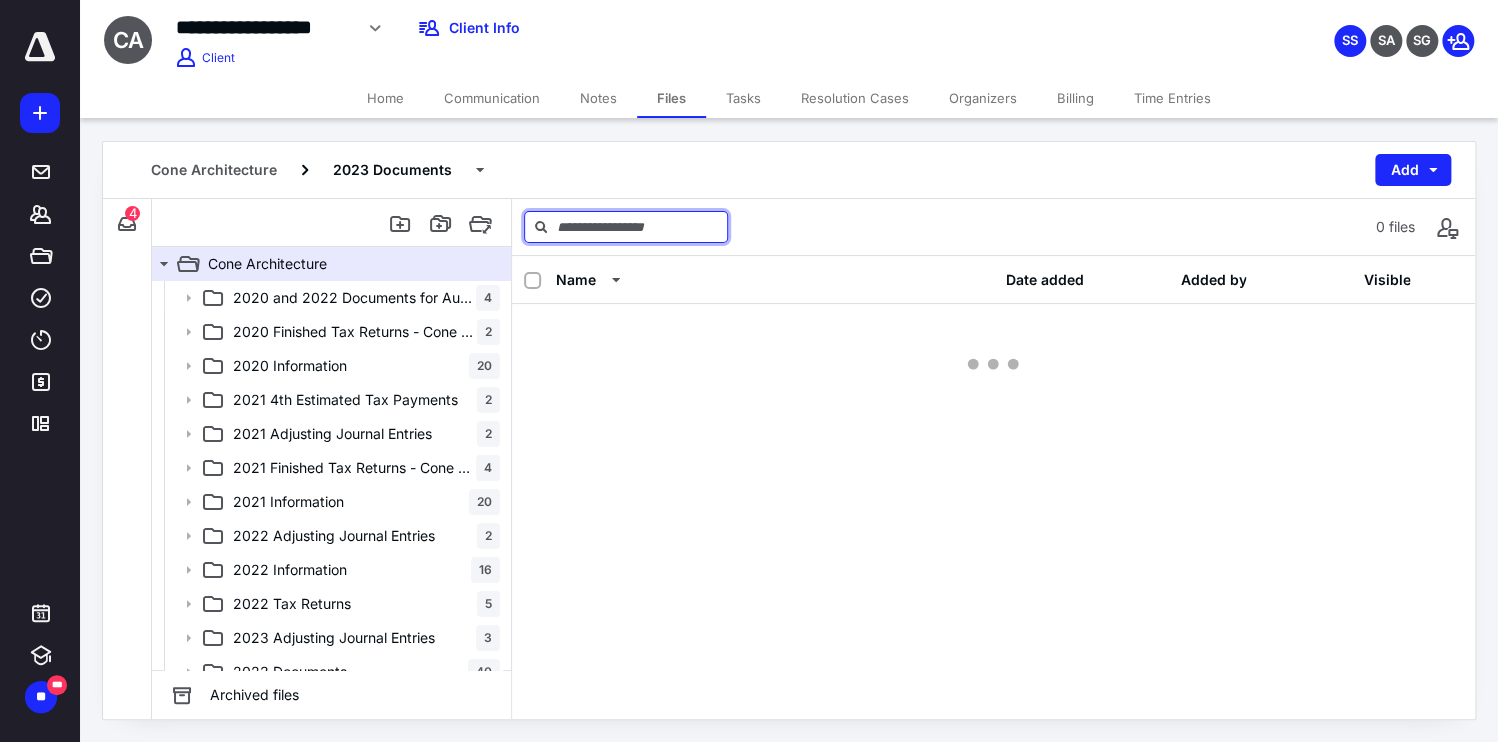 click at bounding box center [626, 227] 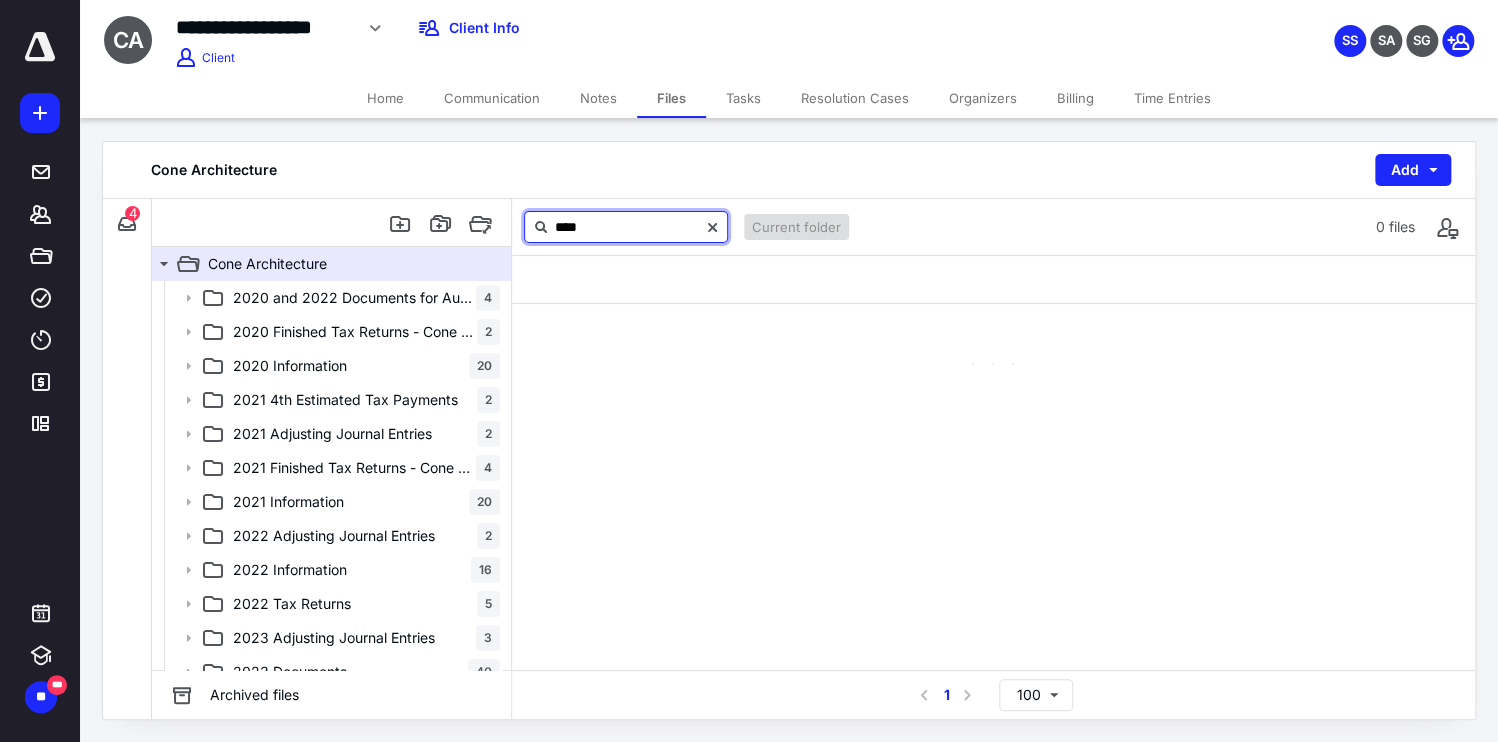 type on "****" 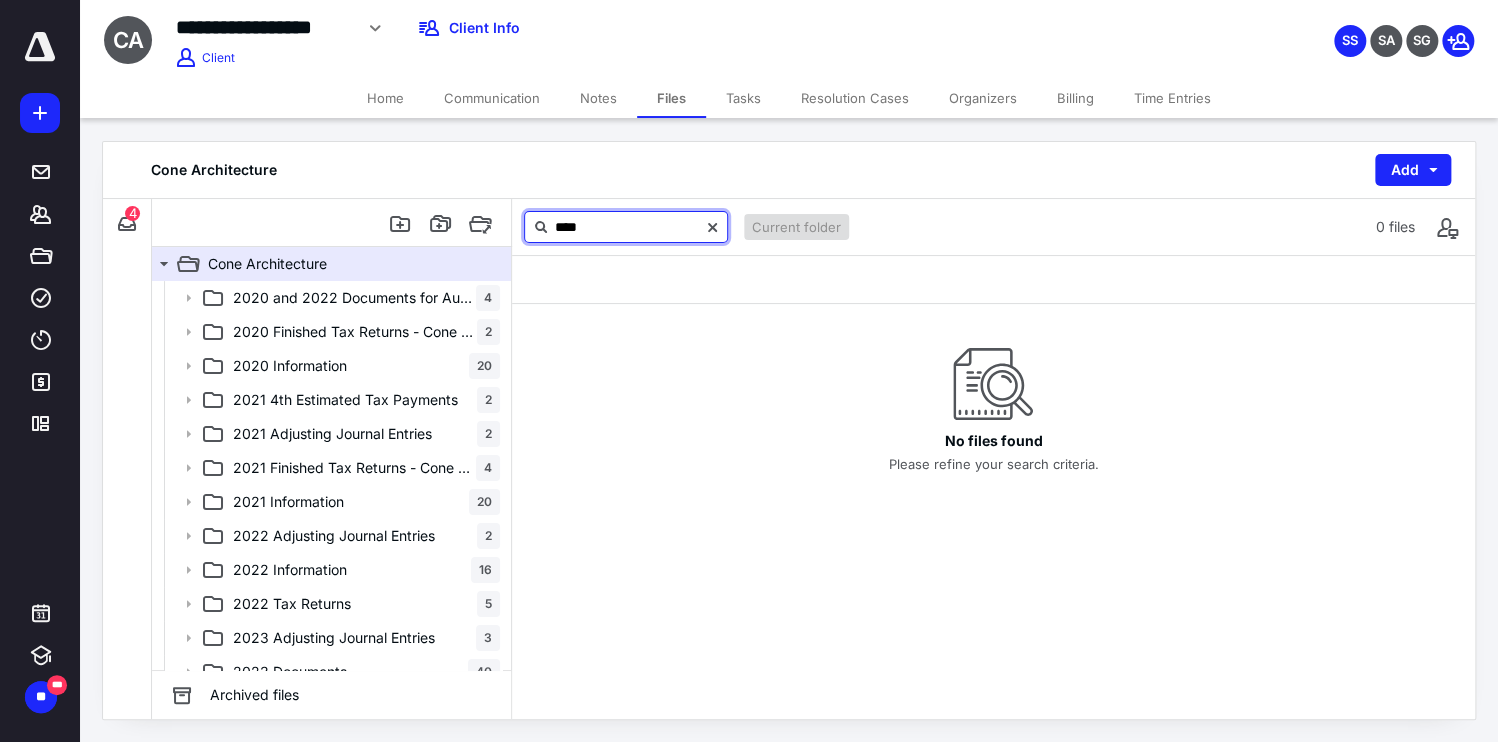 click on "****" at bounding box center [626, 227] 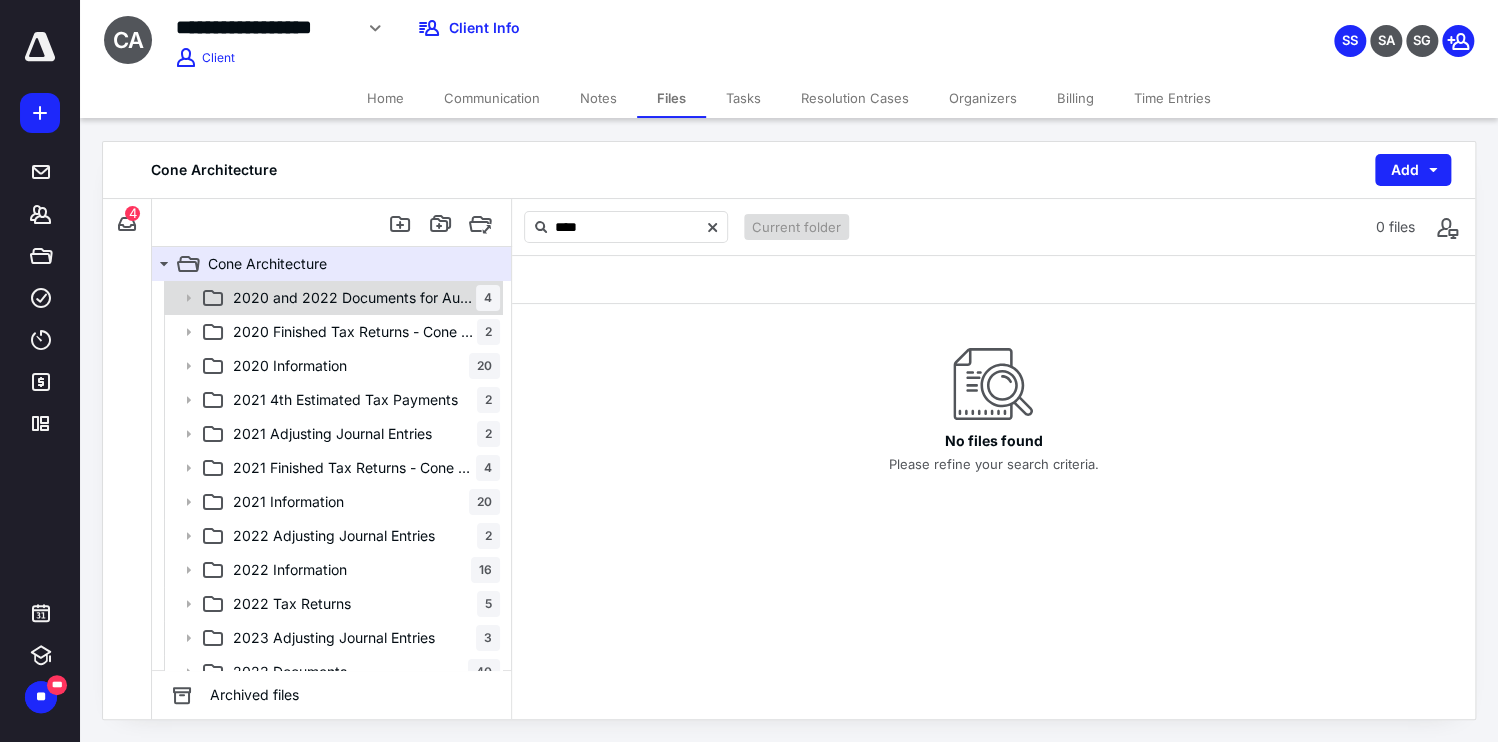 click on "2020 and 2022 Documents for Audit 4" at bounding box center [332, 298] 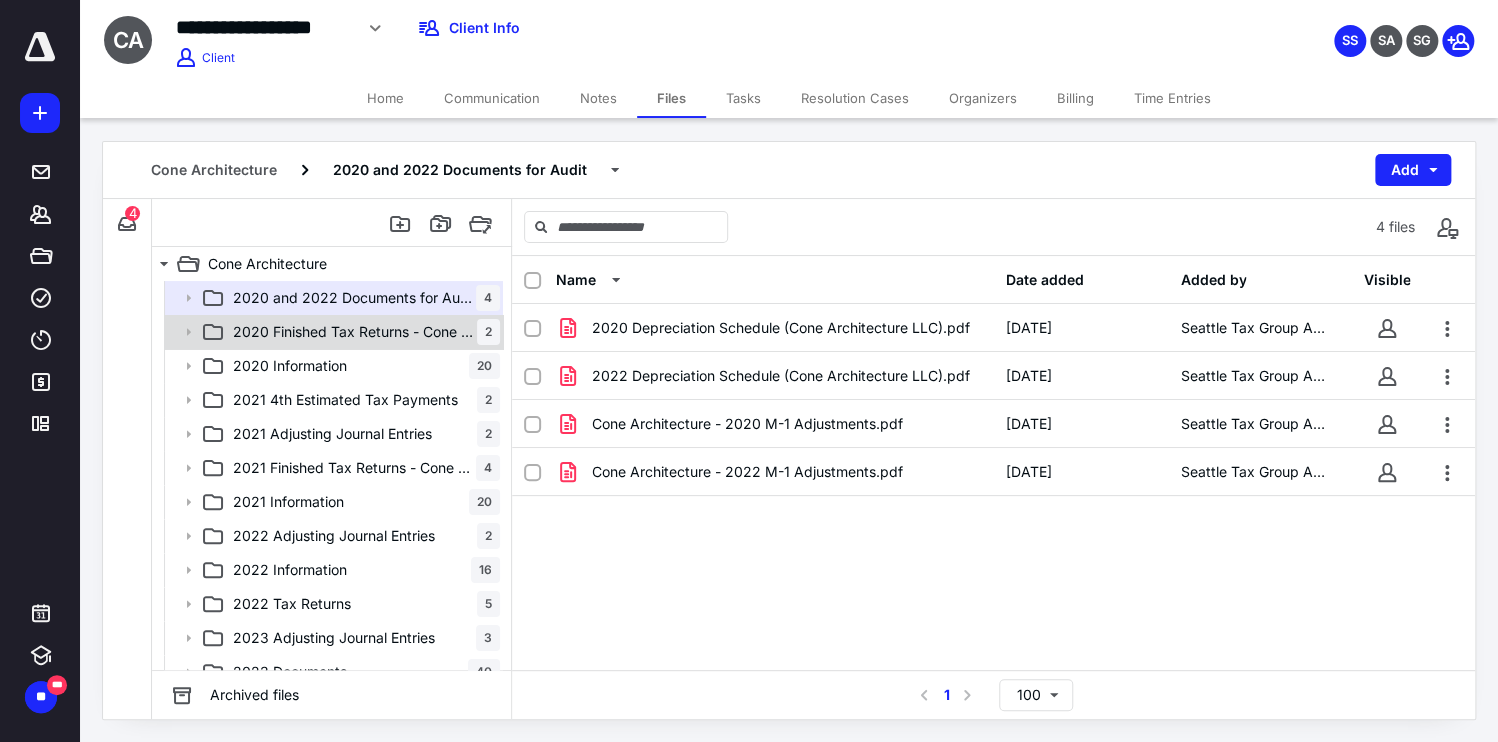click on "2020 Finished Tax Returns - Cone & Konsi 2" at bounding box center [362, 332] 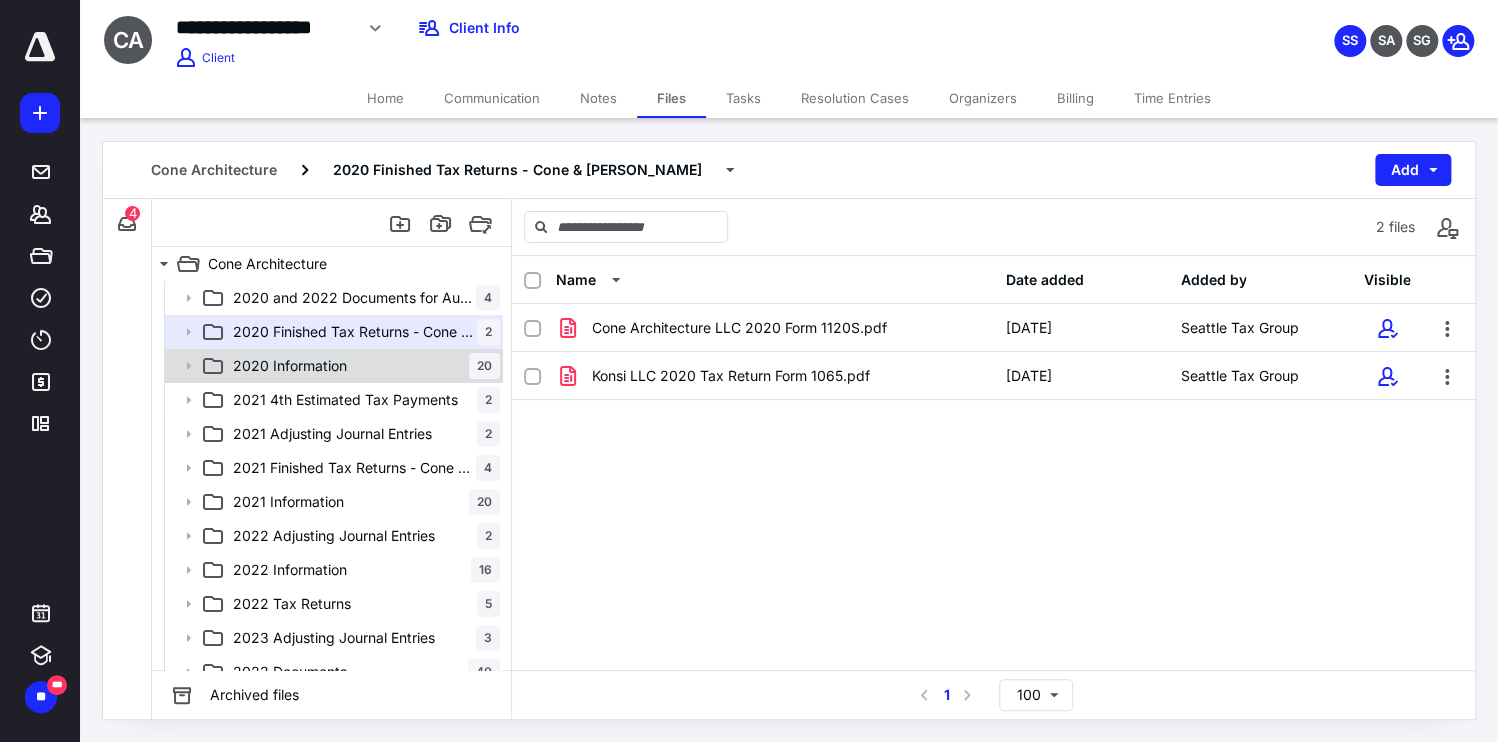 click on "2020 Information 20" at bounding box center (362, 366) 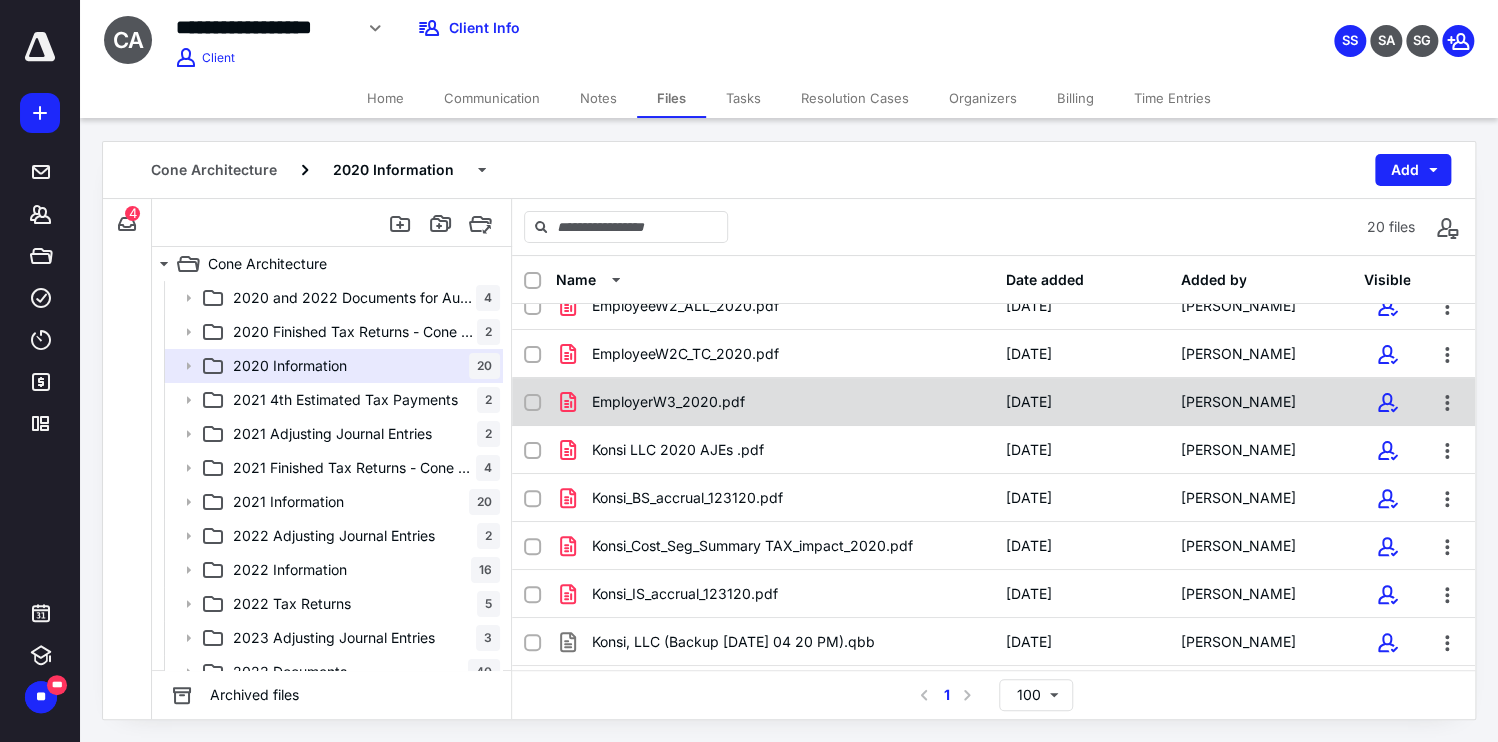 scroll, scrollTop: 588, scrollLeft: 0, axis: vertical 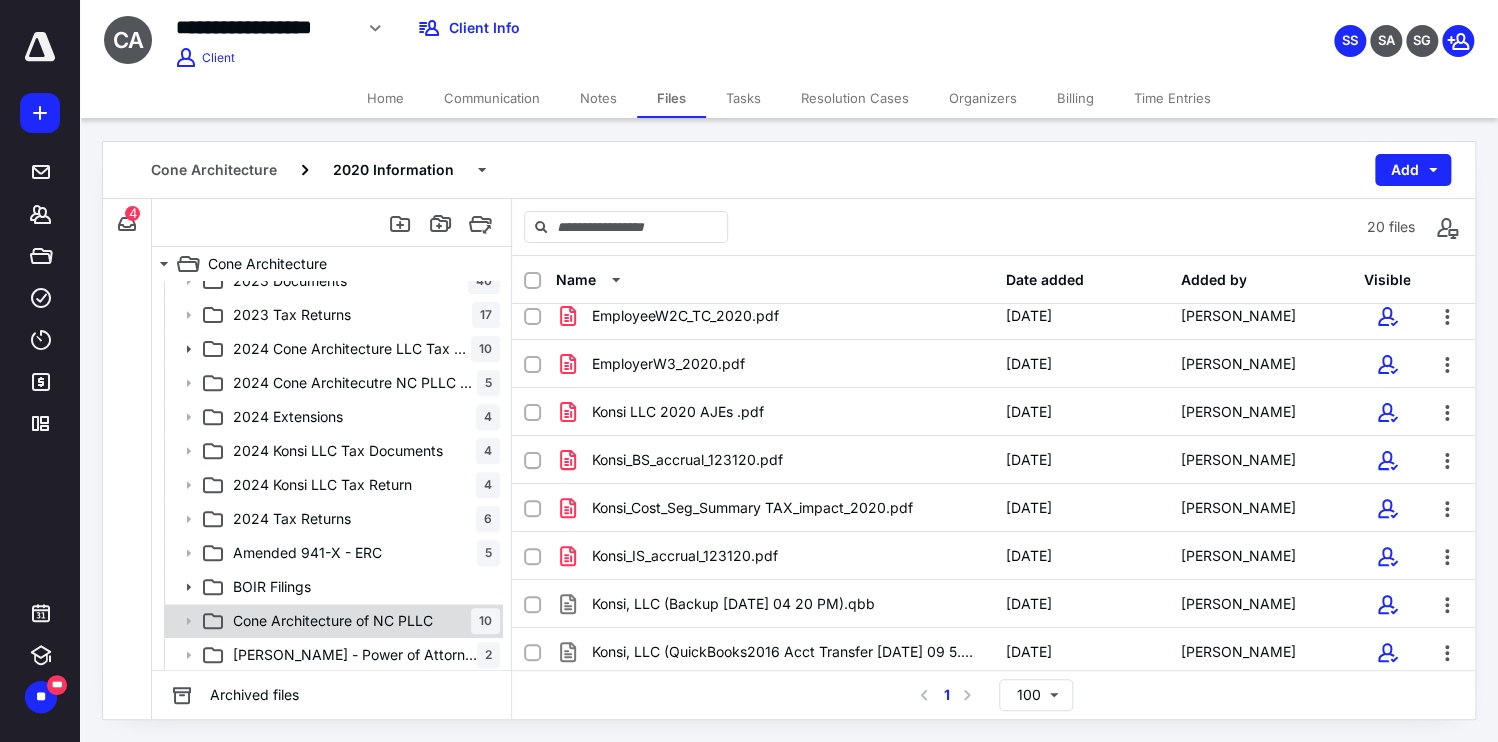 click on "Cone Architecture of NC PLLC" at bounding box center [333, 621] 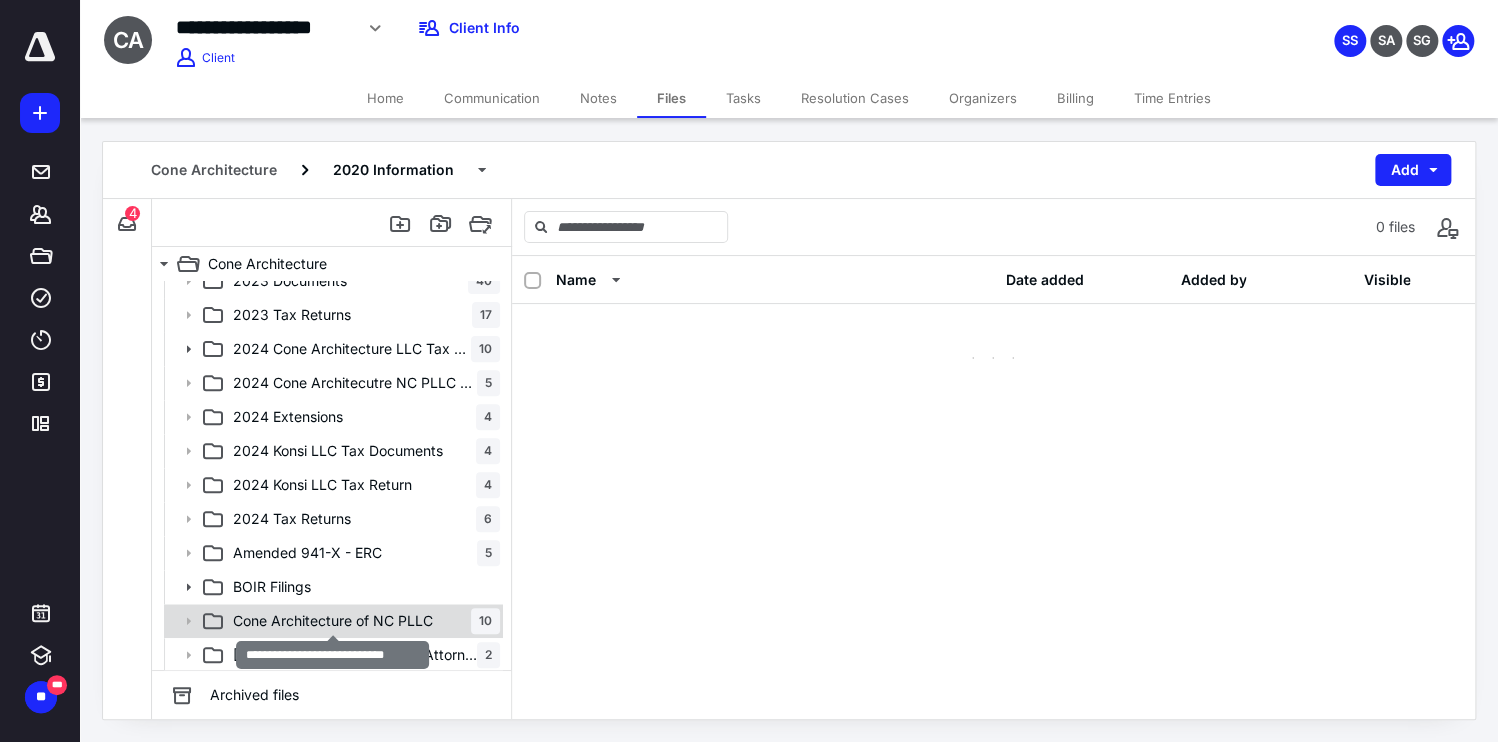 scroll, scrollTop: 0, scrollLeft: 0, axis: both 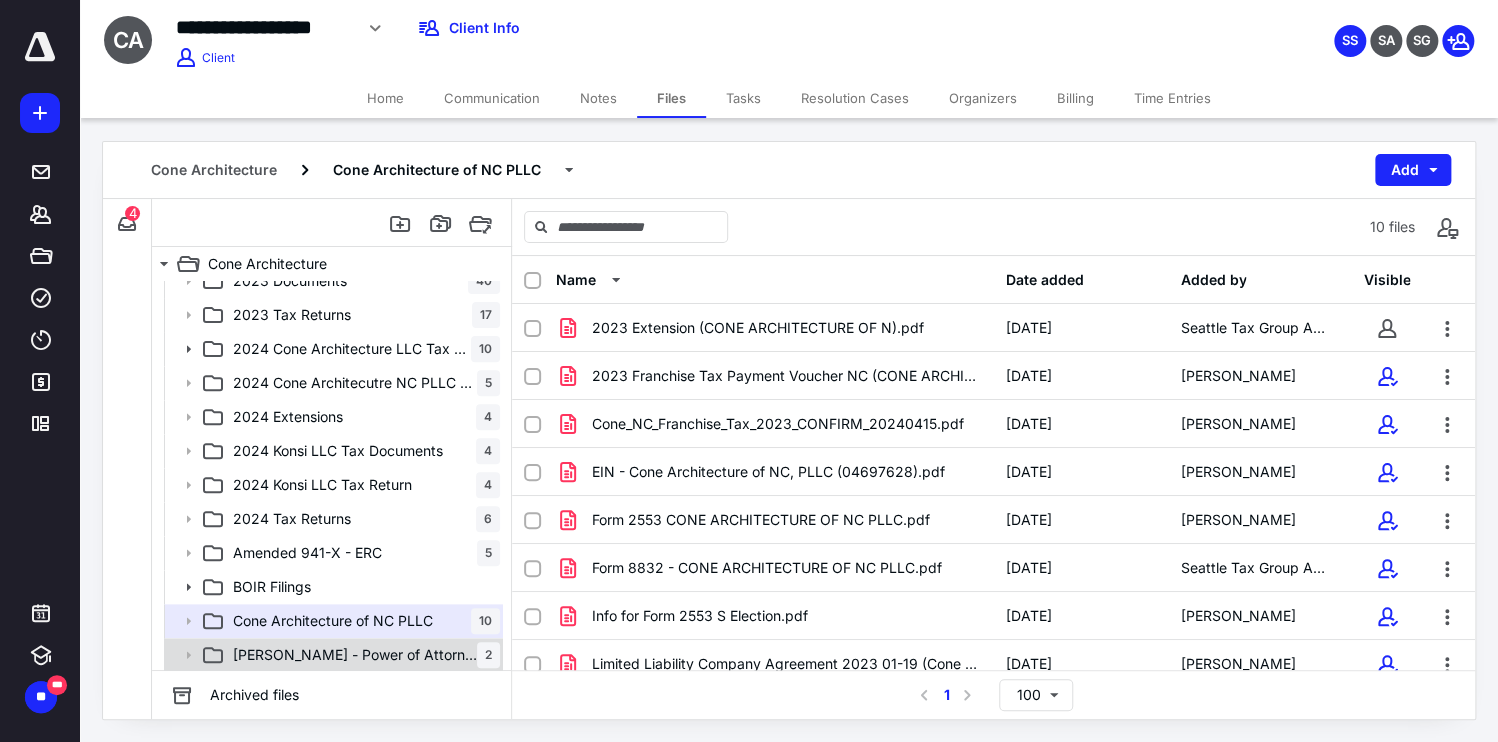 click on "[PERSON_NAME] - Power of Attorney [DATE] - [DATE]" at bounding box center [355, 655] 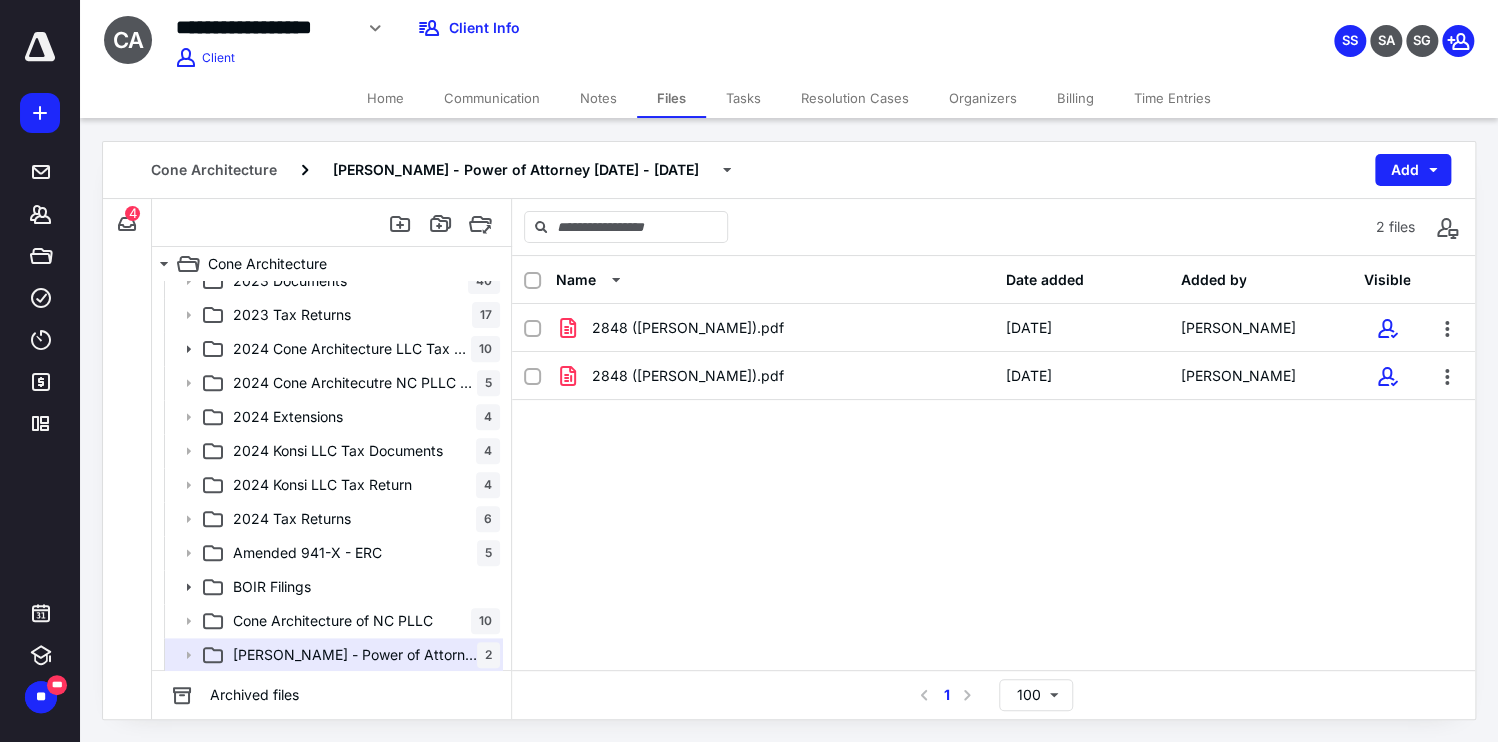 click on "BOIR Filings" at bounding box center (332, 587) 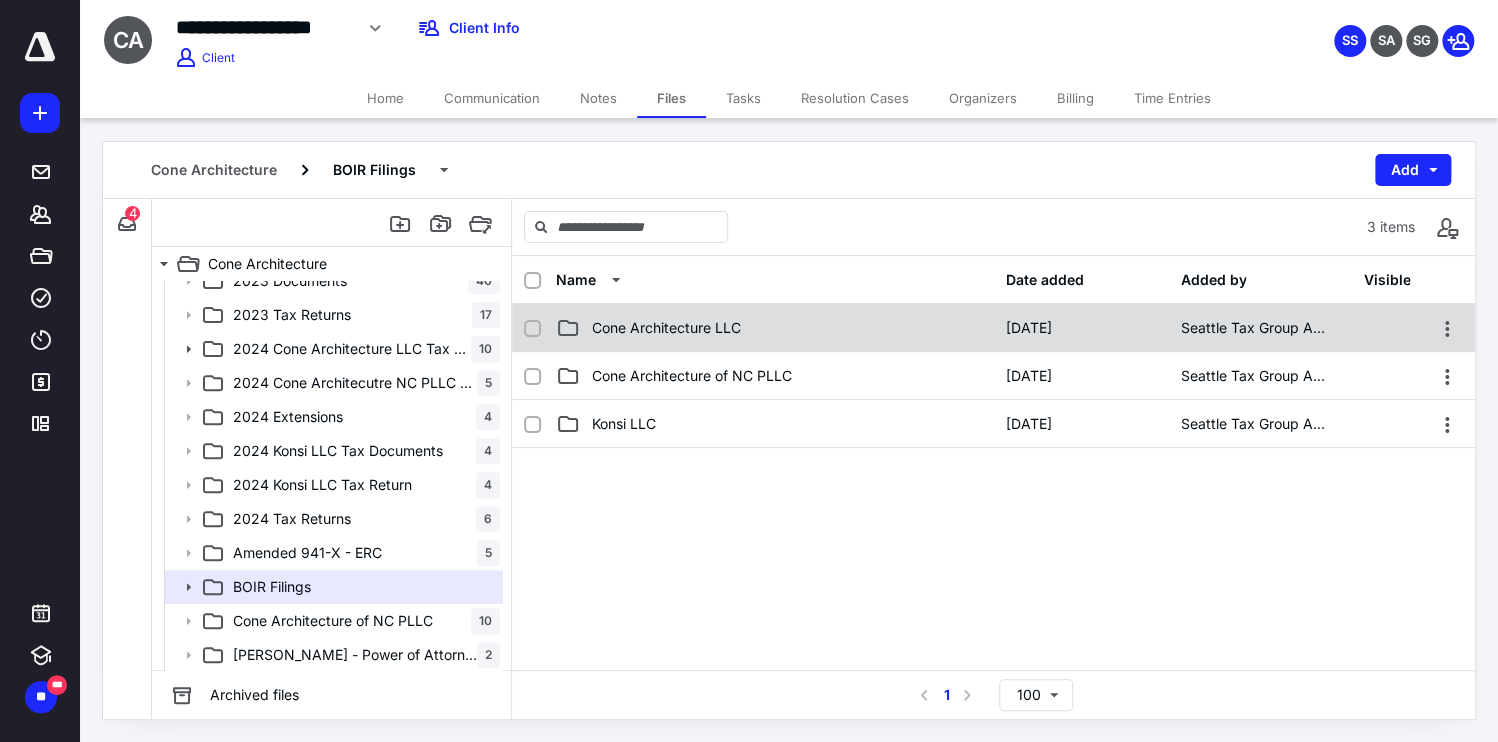 click on "Cone Architecture LLC" at bounding box center (774, 328) 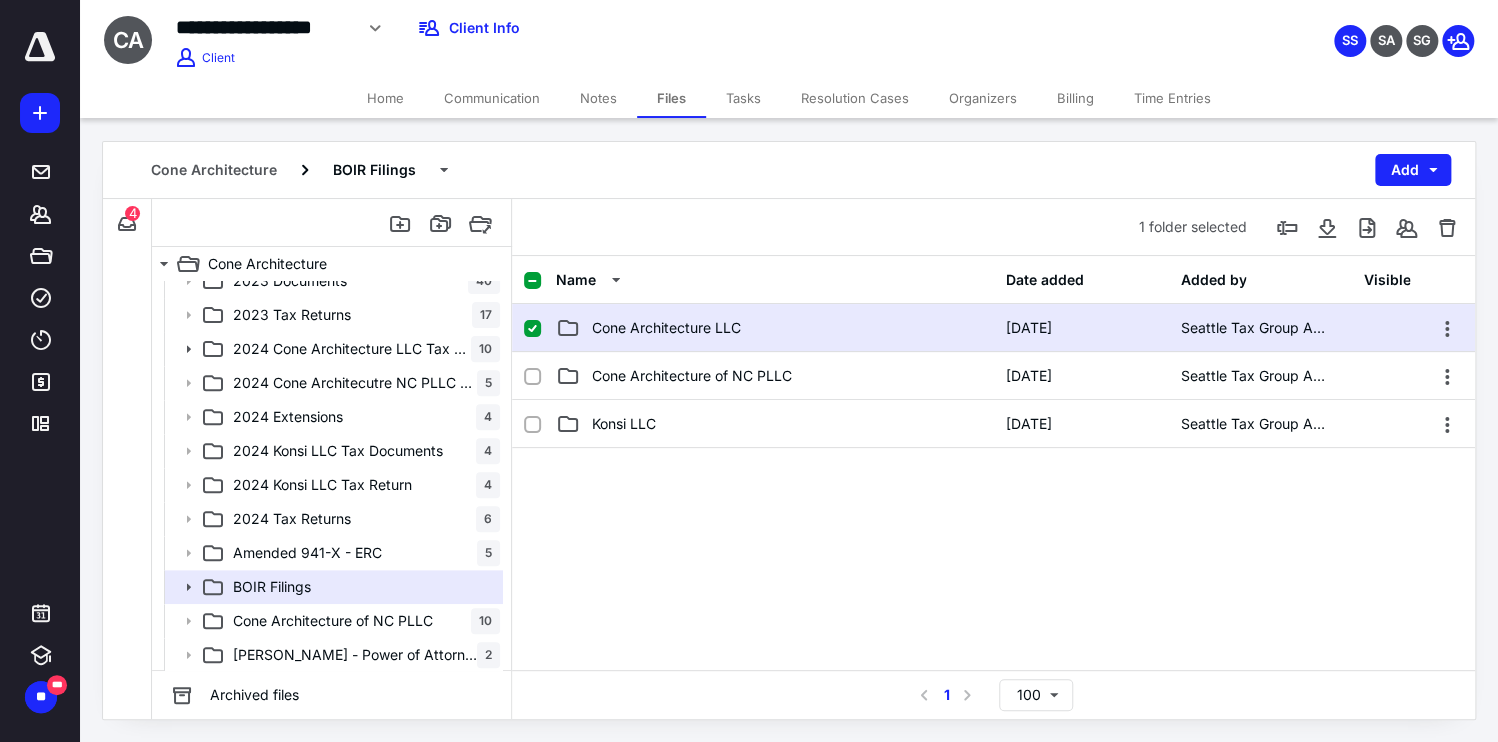 click on "Cone Architecture LLC" at bounding box center (774, 328) 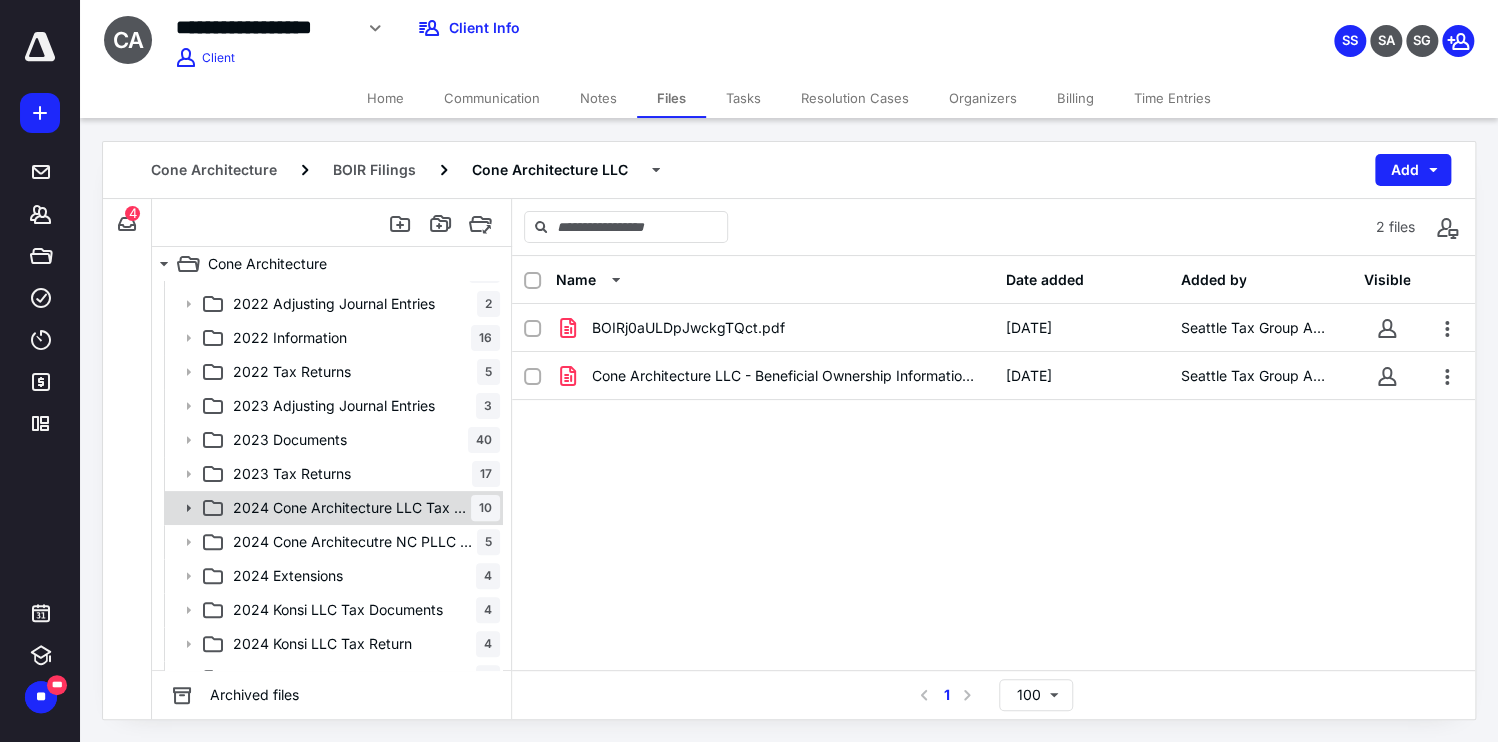scroll, scrollTop: 231, scrollLeft: 0, axis: vertical 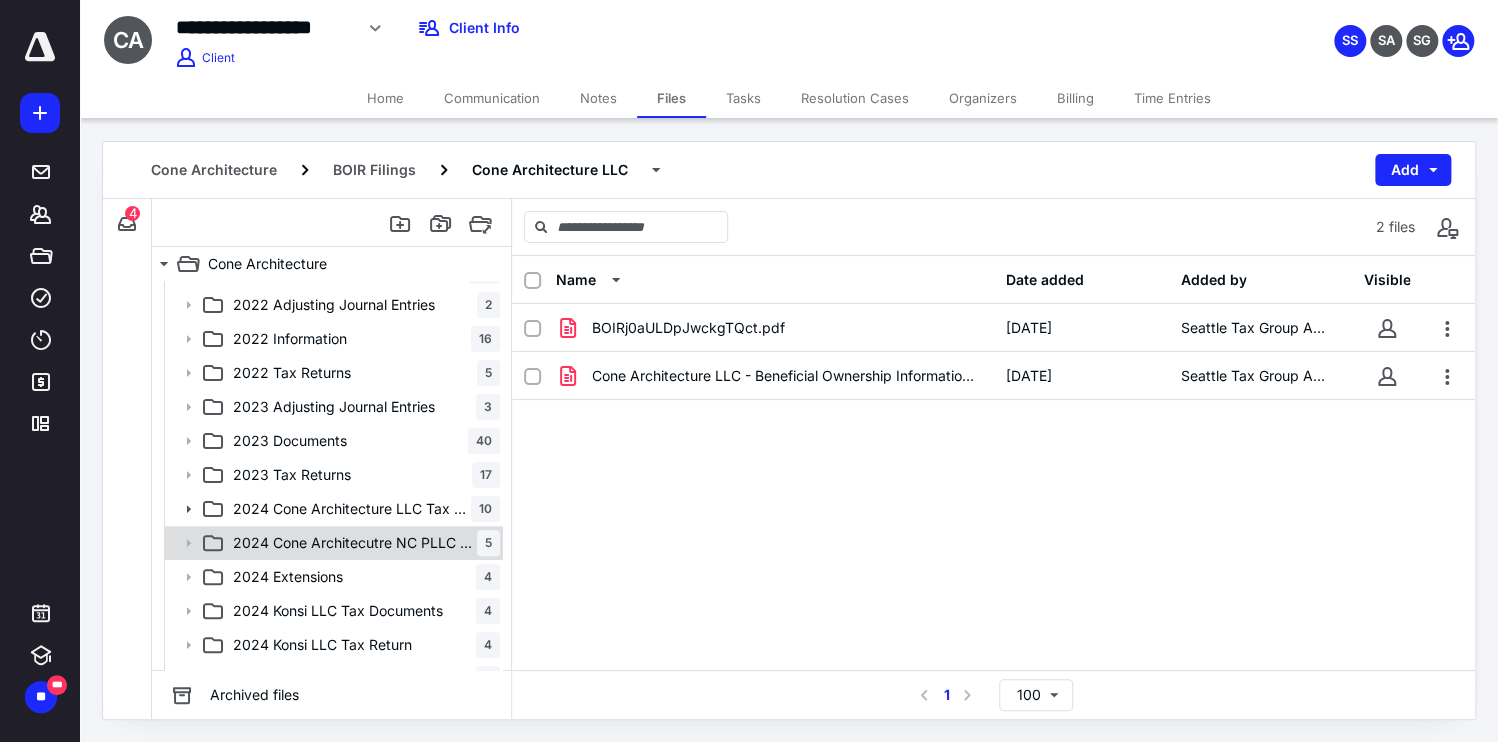 click on "2024 Cone Architecutre NC PLLC Tax Documents 5" at bounding box center (332, 543) 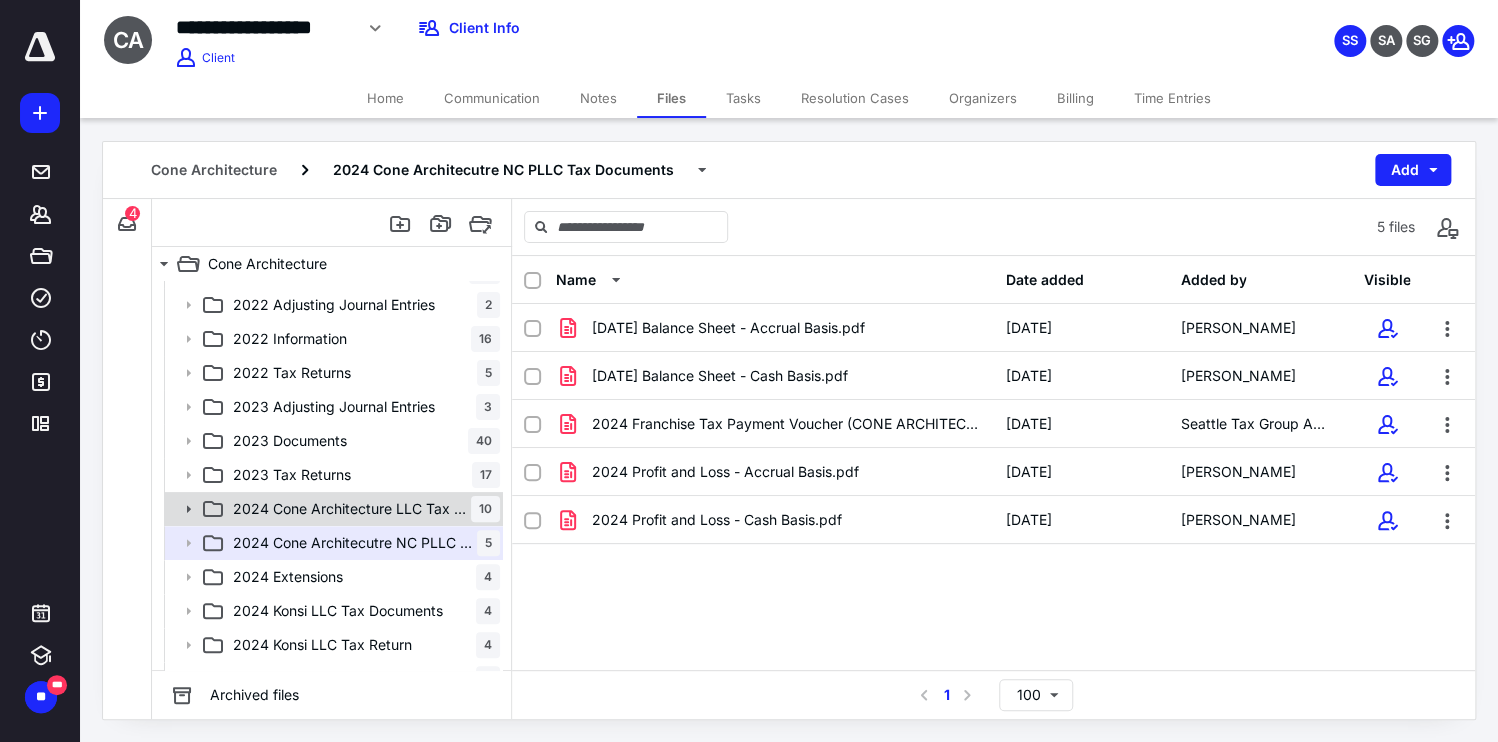 click on "2024 Cone Architecture LLC Tax Documents" at bounding box center (352, 509) 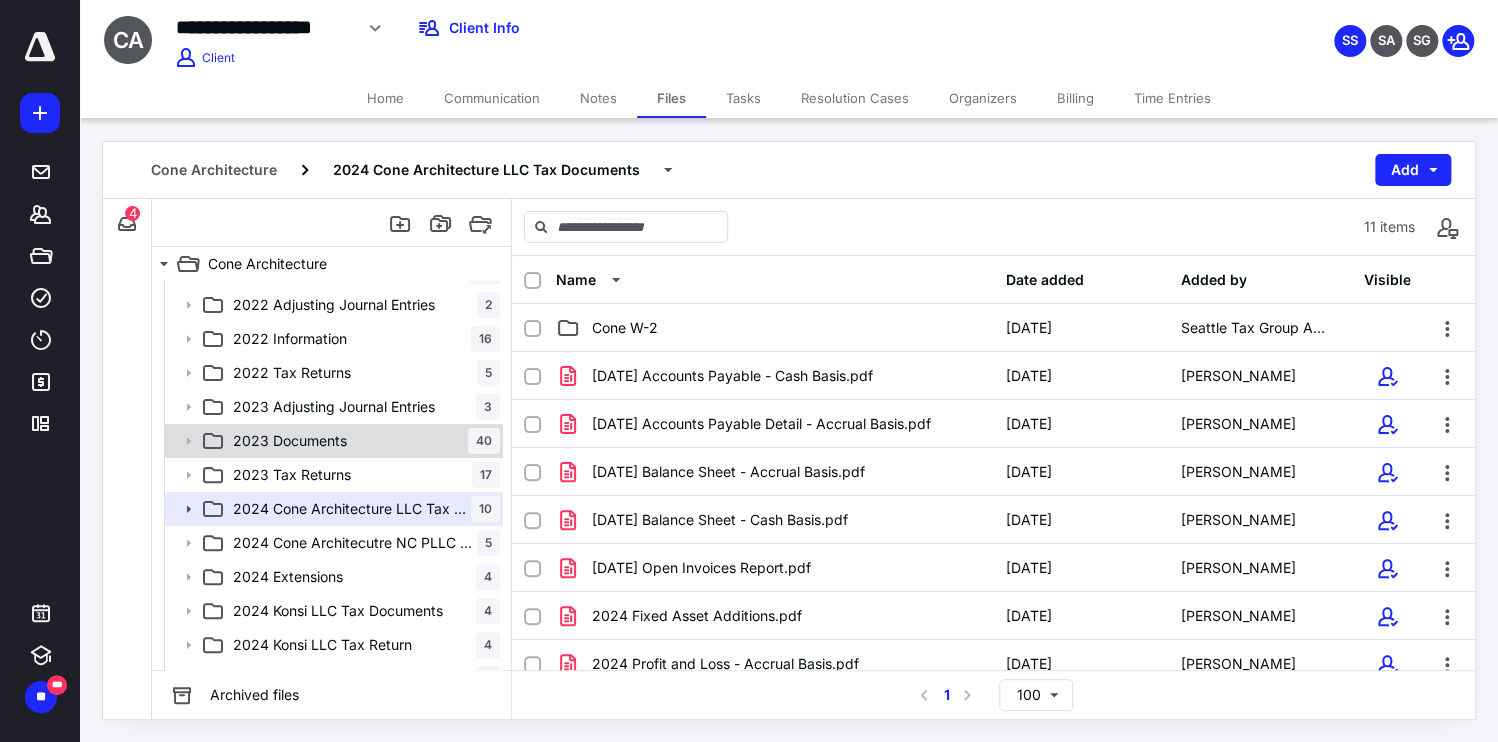 click on "2023 Documents 40" at bounding box center (362, 441) 